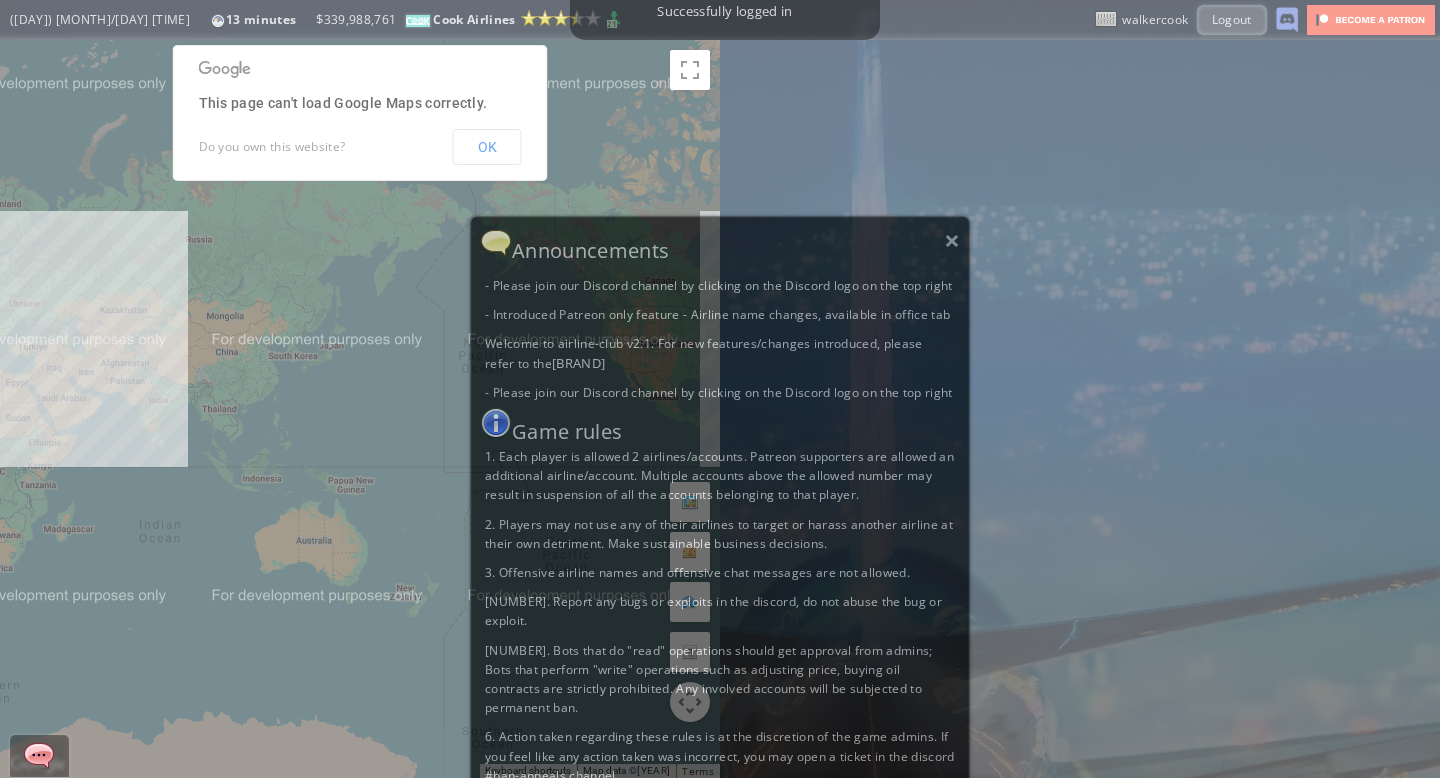 scroll, scrollTop: 0, scrollLeft: 0, axis: both 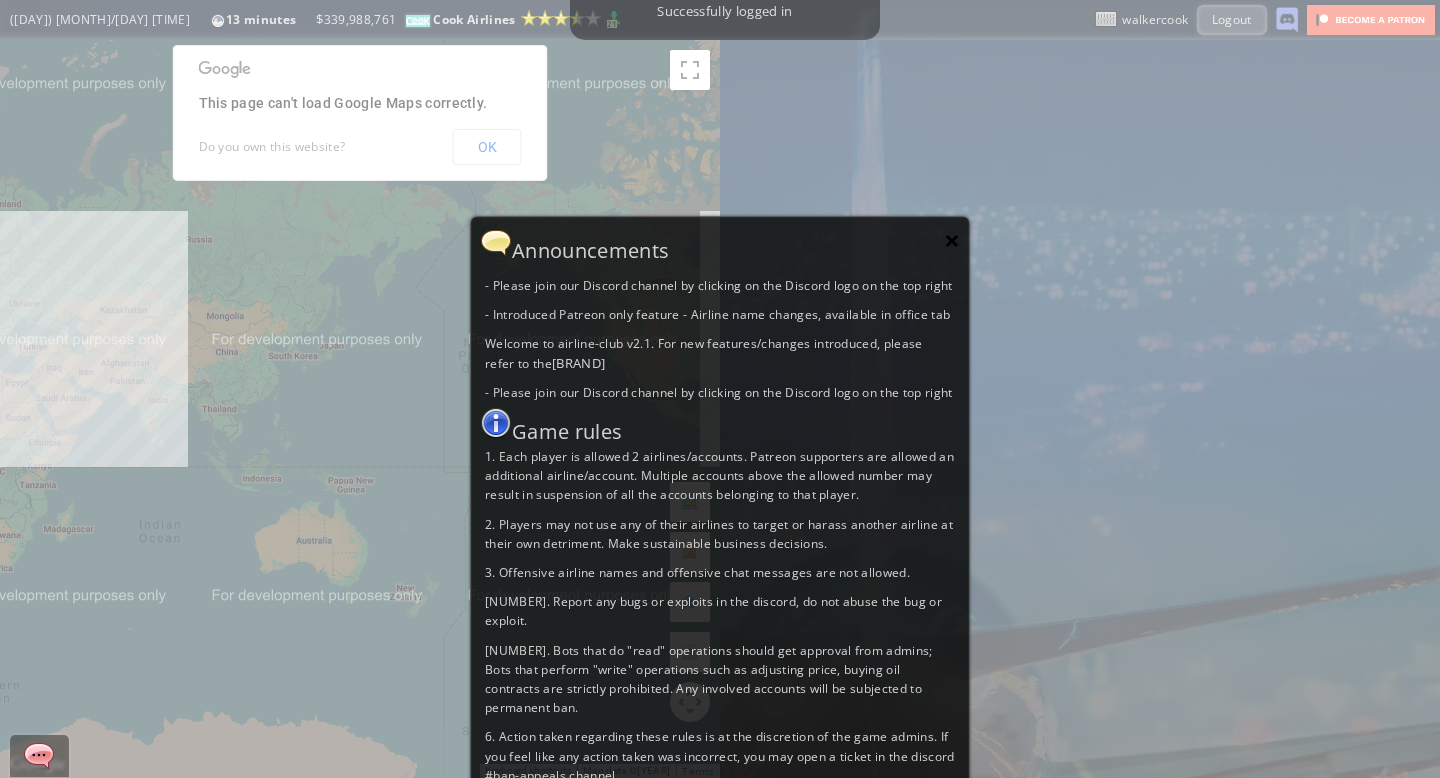 click on "×" at bounding box center [952, 240] 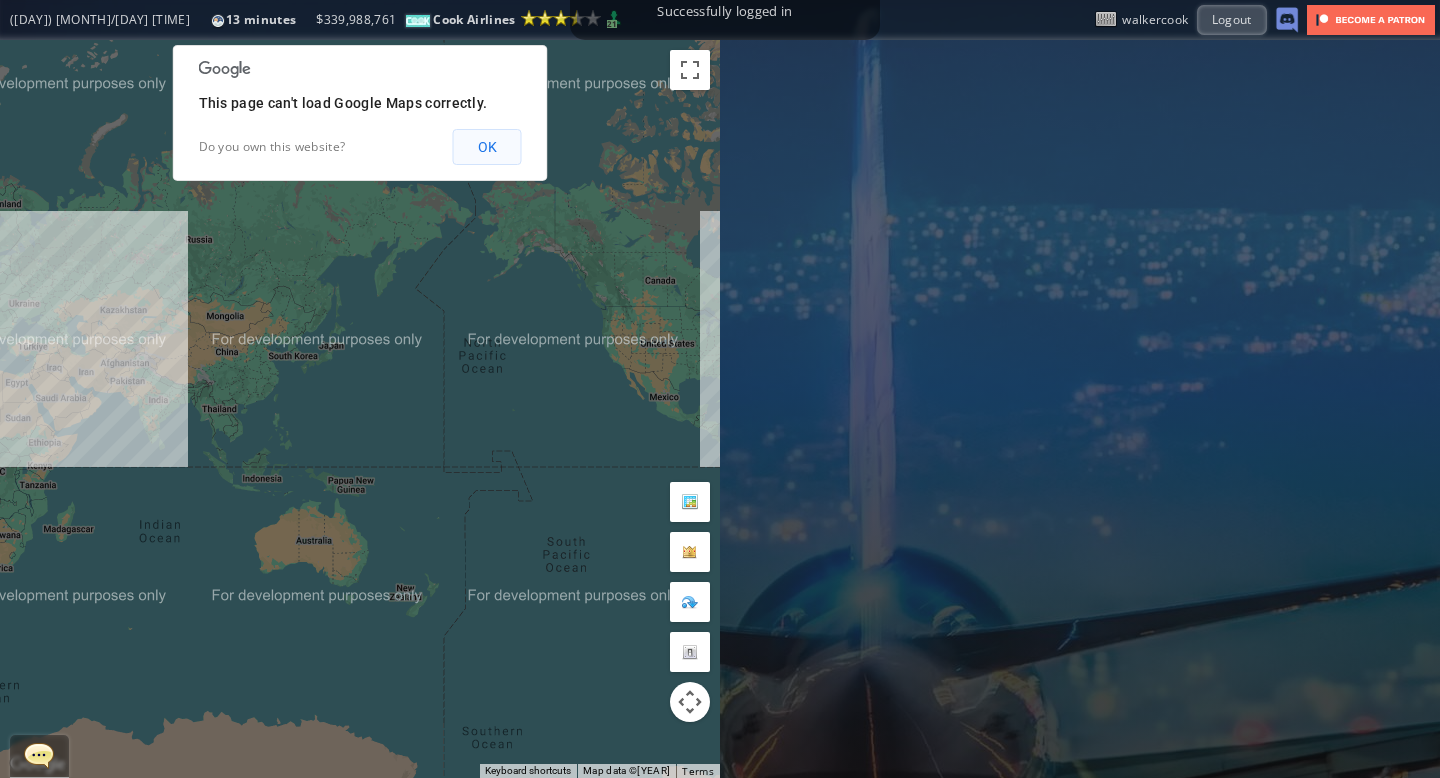 click on "OK" at bounding box center (487, 147) 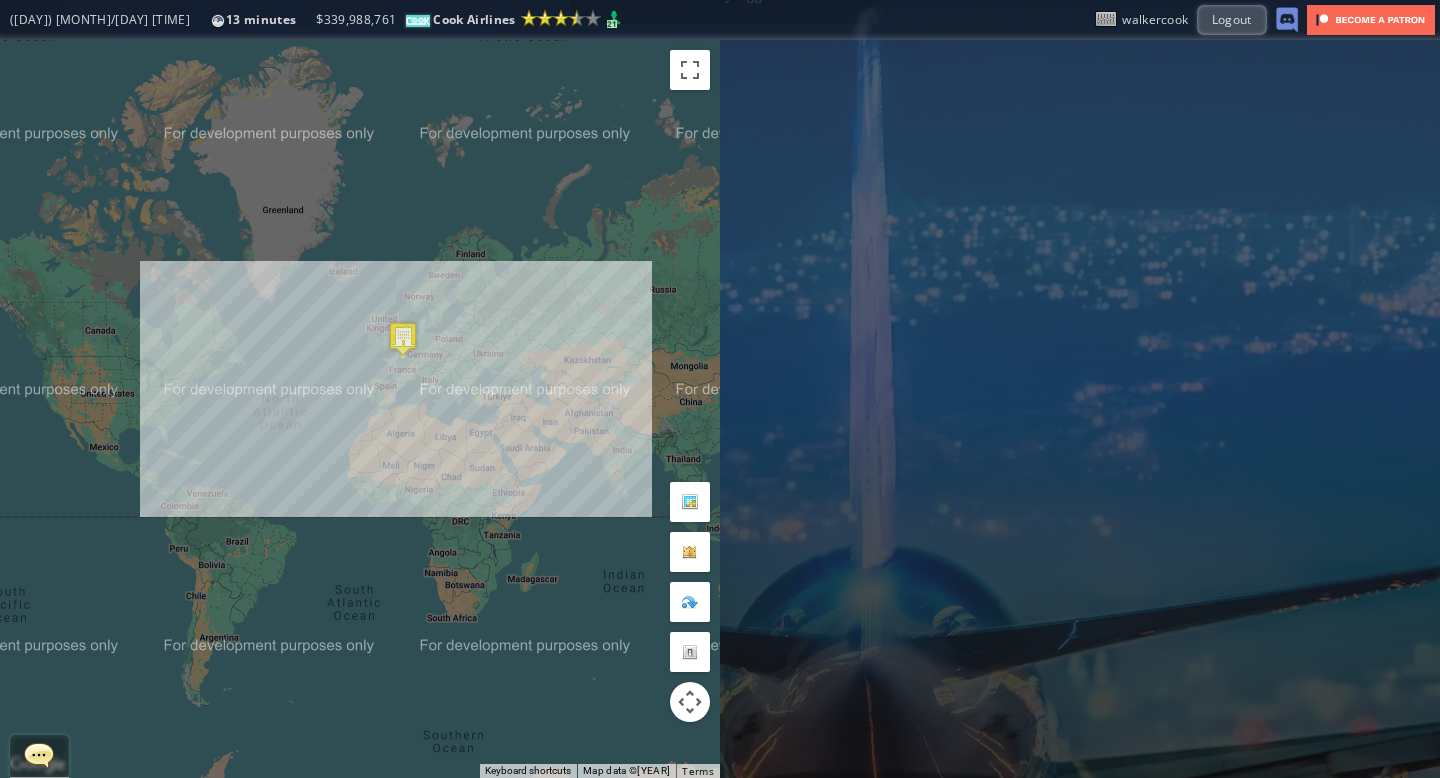 drag, startPoint x: 187, startPoint y: 358, endPoint x: 654, endPoint y: 408, distance: 469.66904 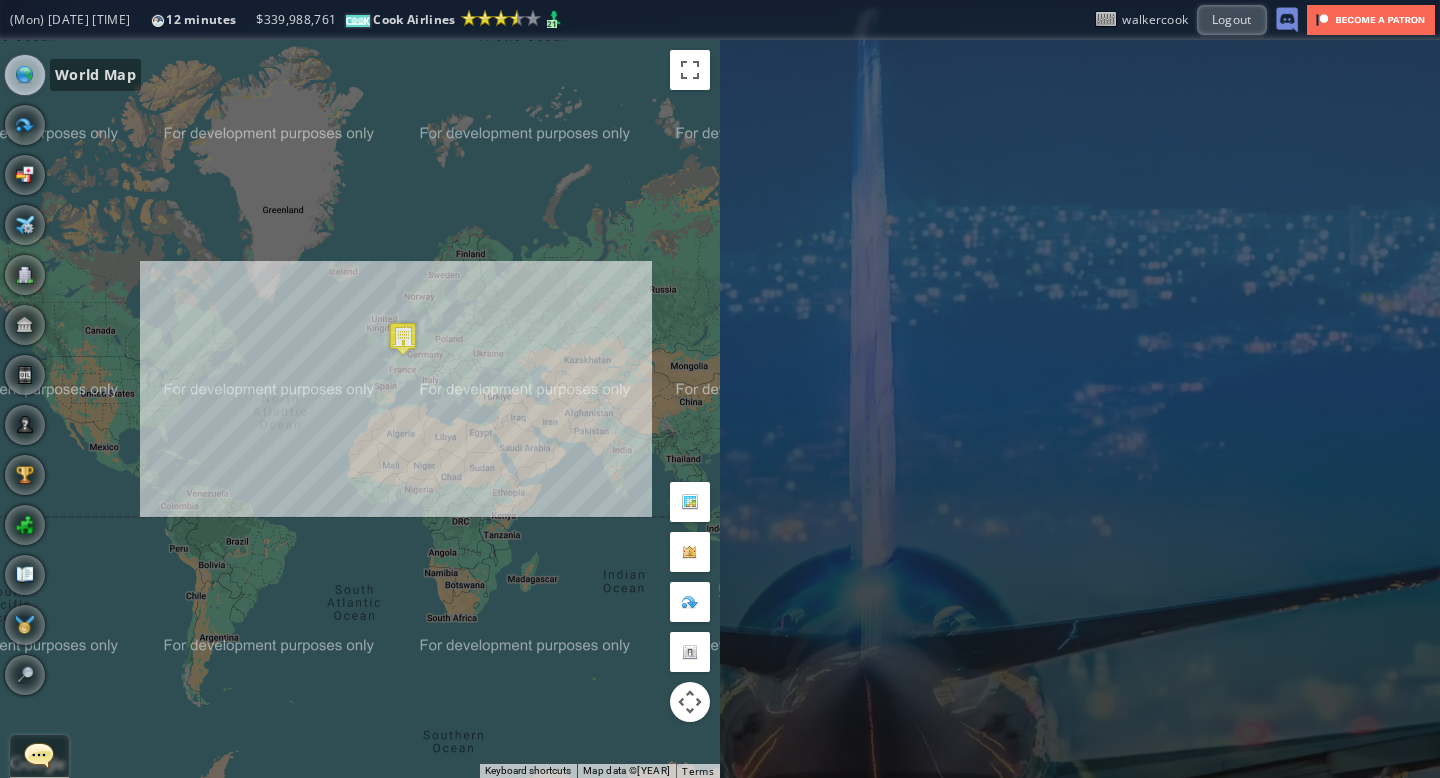 click at bounding box center (25, 75) 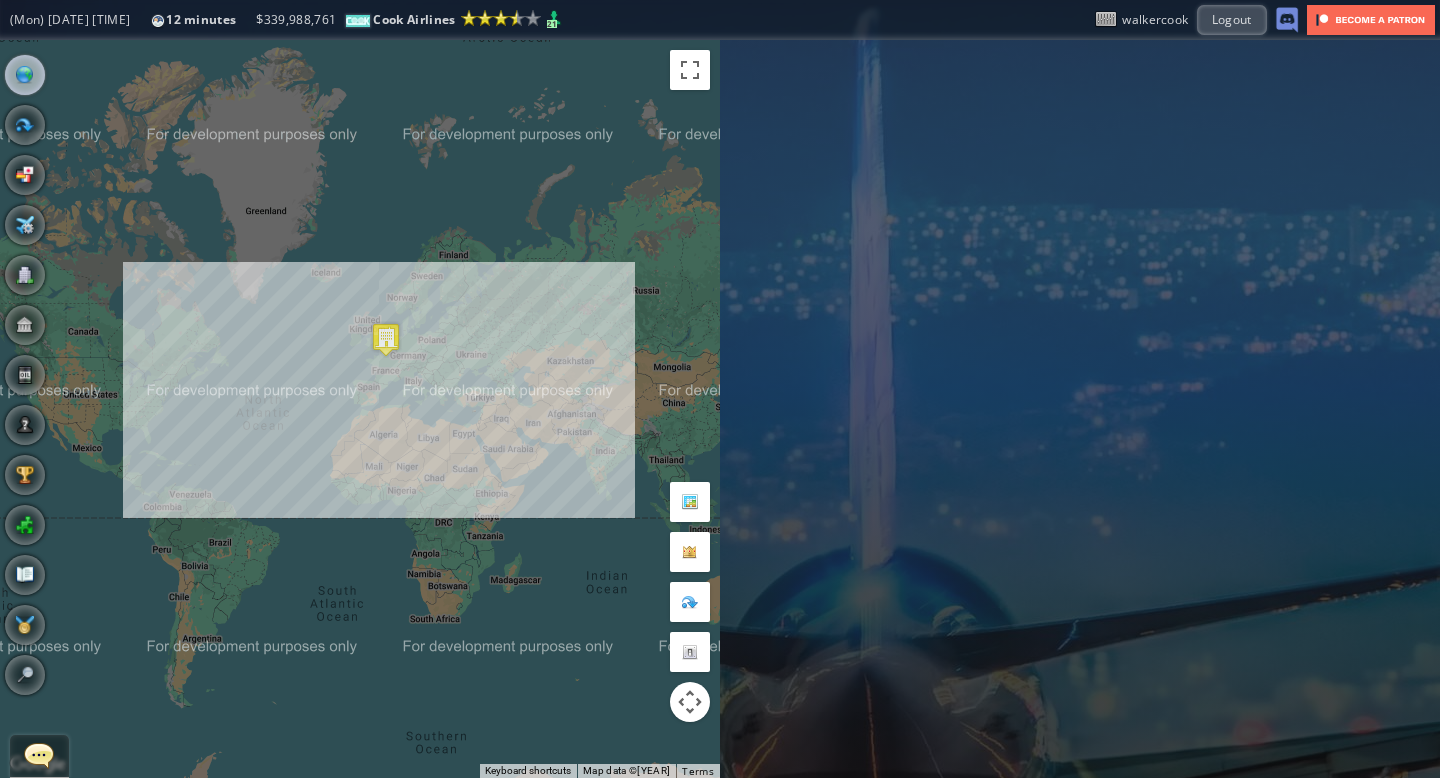 drag, startPoint x: 484, startPoint y: 281, endPoint x: 462, endPoint y: 279, distance: 22.090721 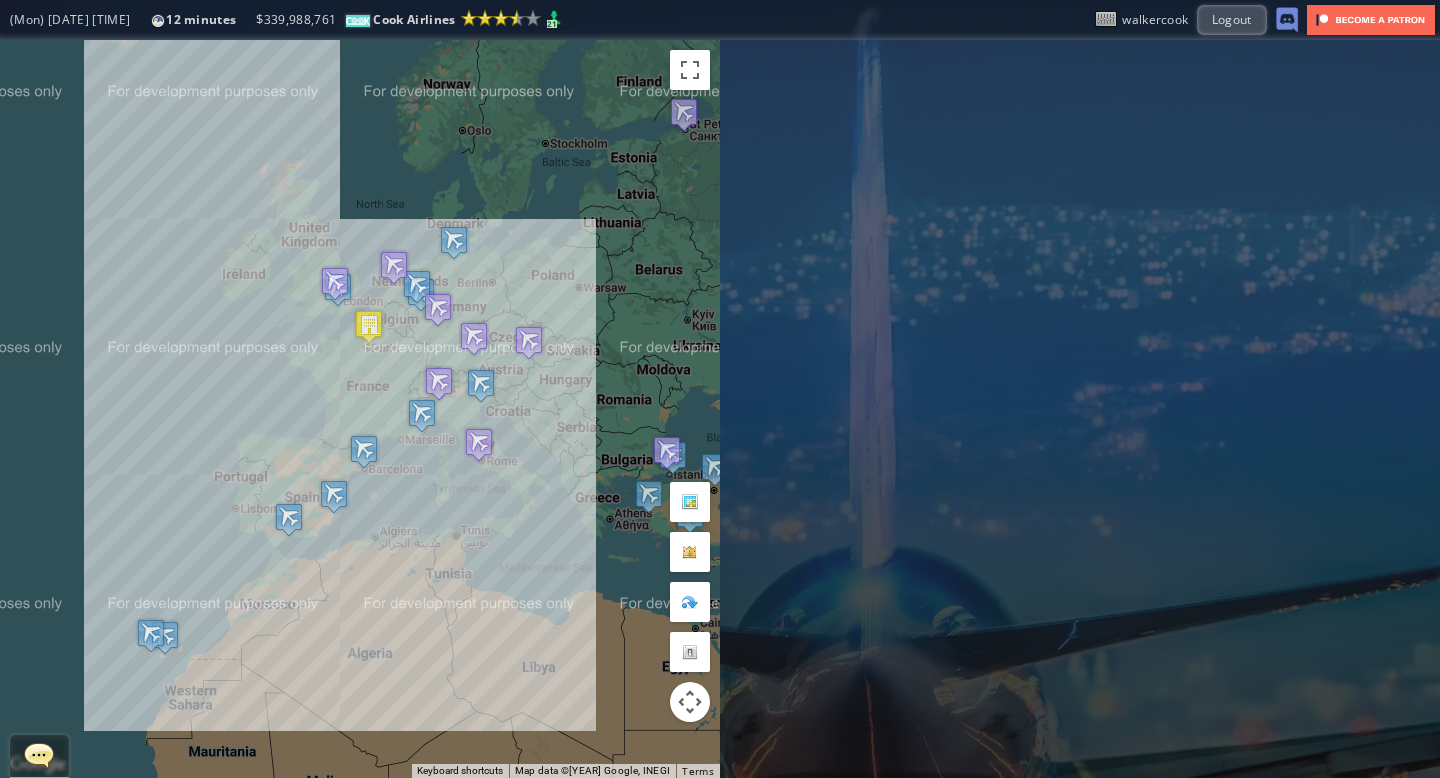drag, startPoint x: 342, startPoint y: 426, endPoint x: 556, endPoint y: 135, distance: 361.216 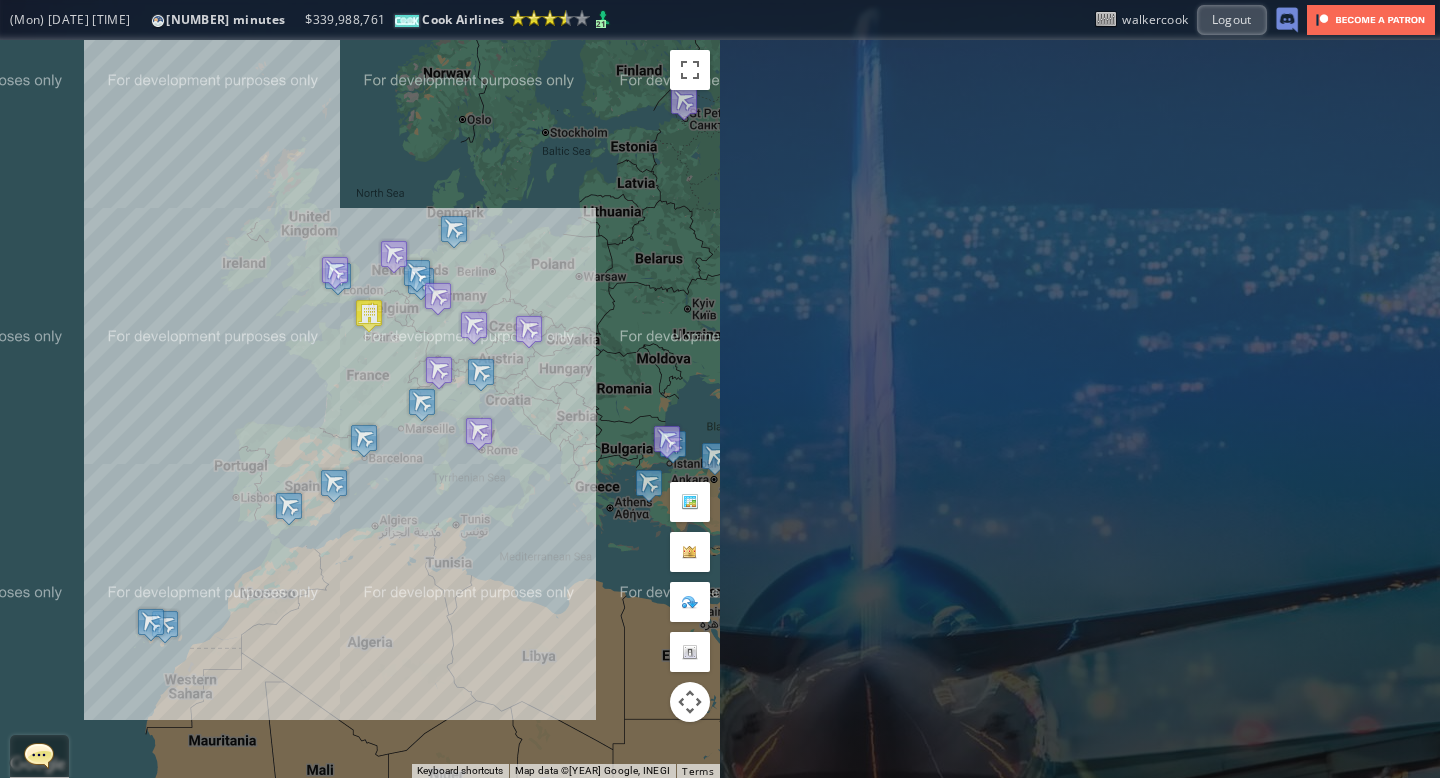drag, startPoint x: 164, startPoint y: 237, endPoint x: 164, endPoint y: 222, distance: 15 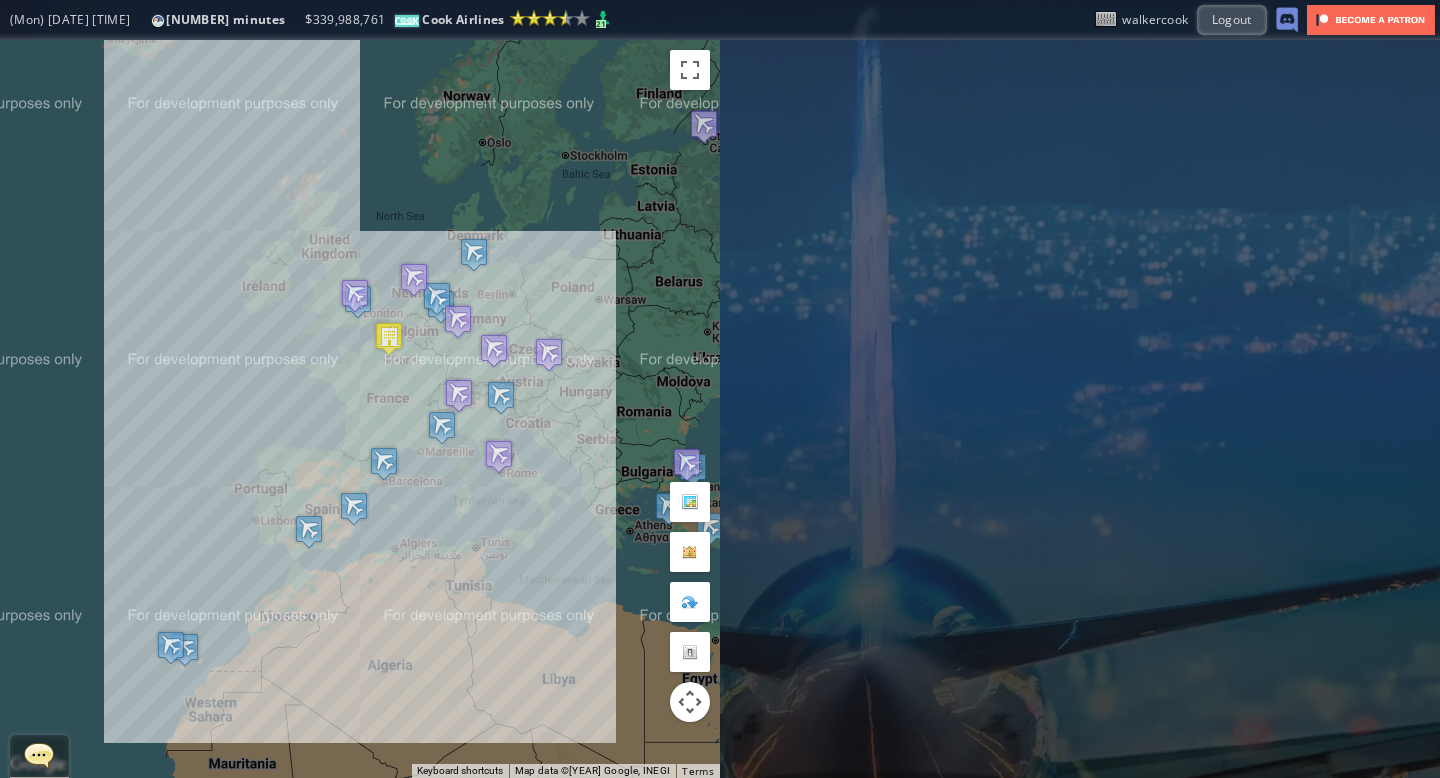 drag, startPoint x: 162, startPoint y: 237, endPoint x: 182, endPoint y: 258, distance: 29 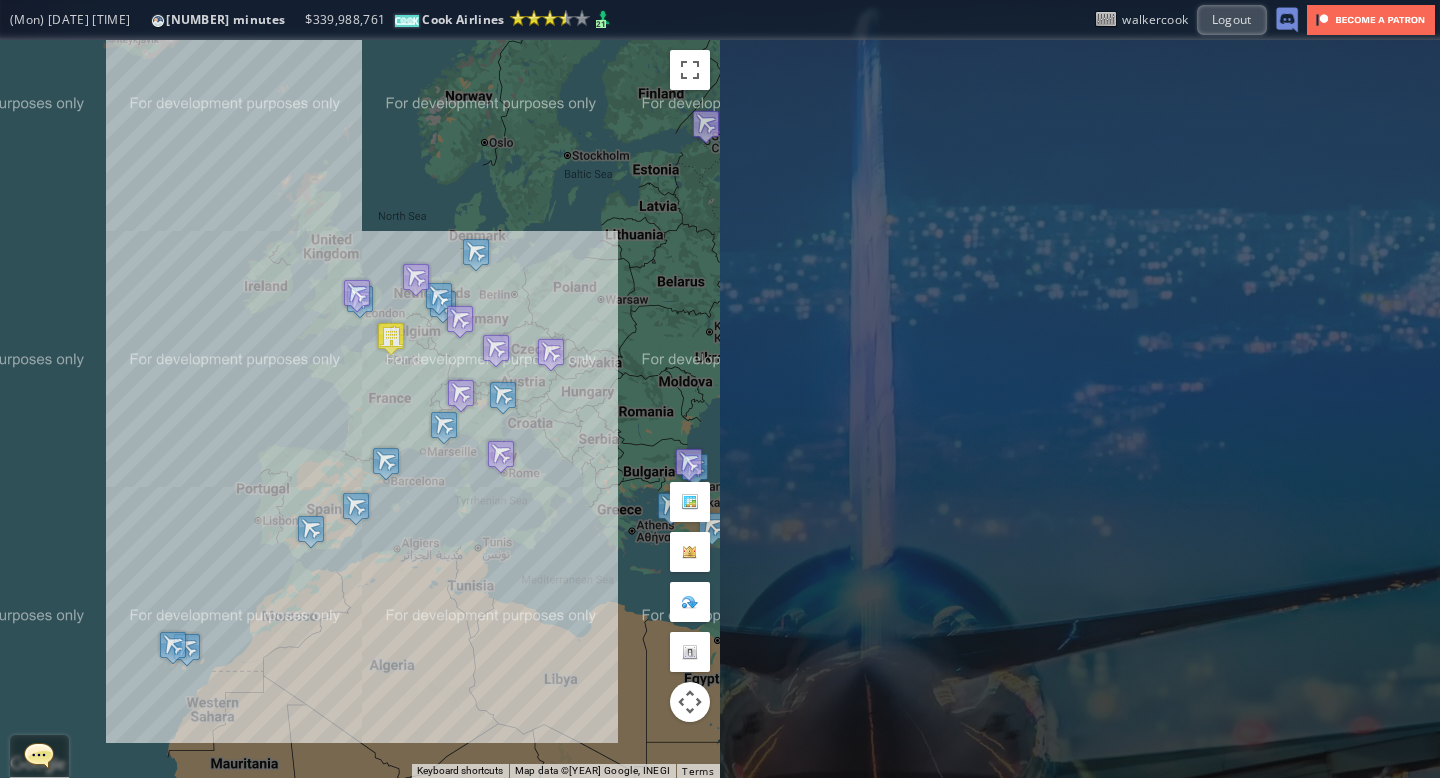 click on "To navigate, press the arrow keys." at bounding box center (360, 409) 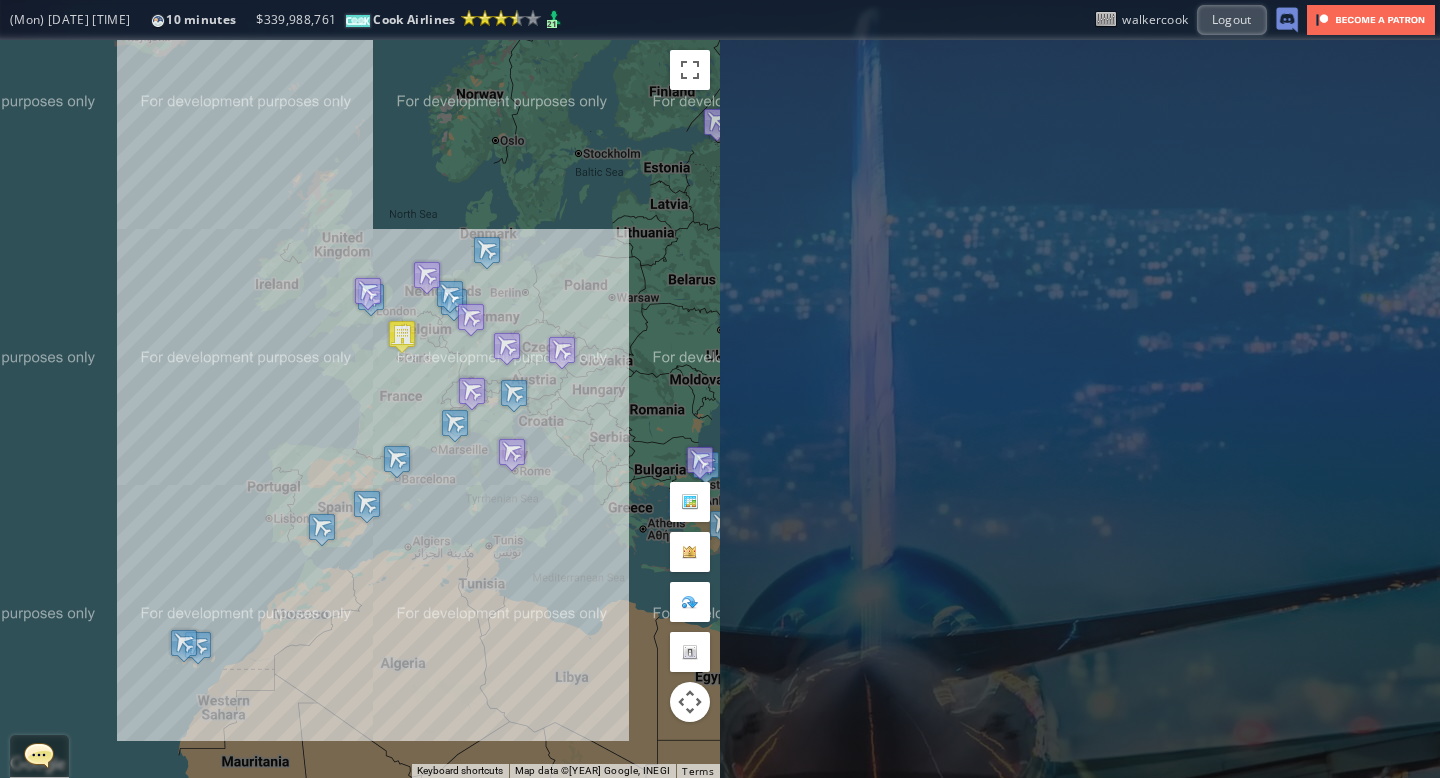 click on "To navigate, press the arrow keys." at bounding box center [360, 409] 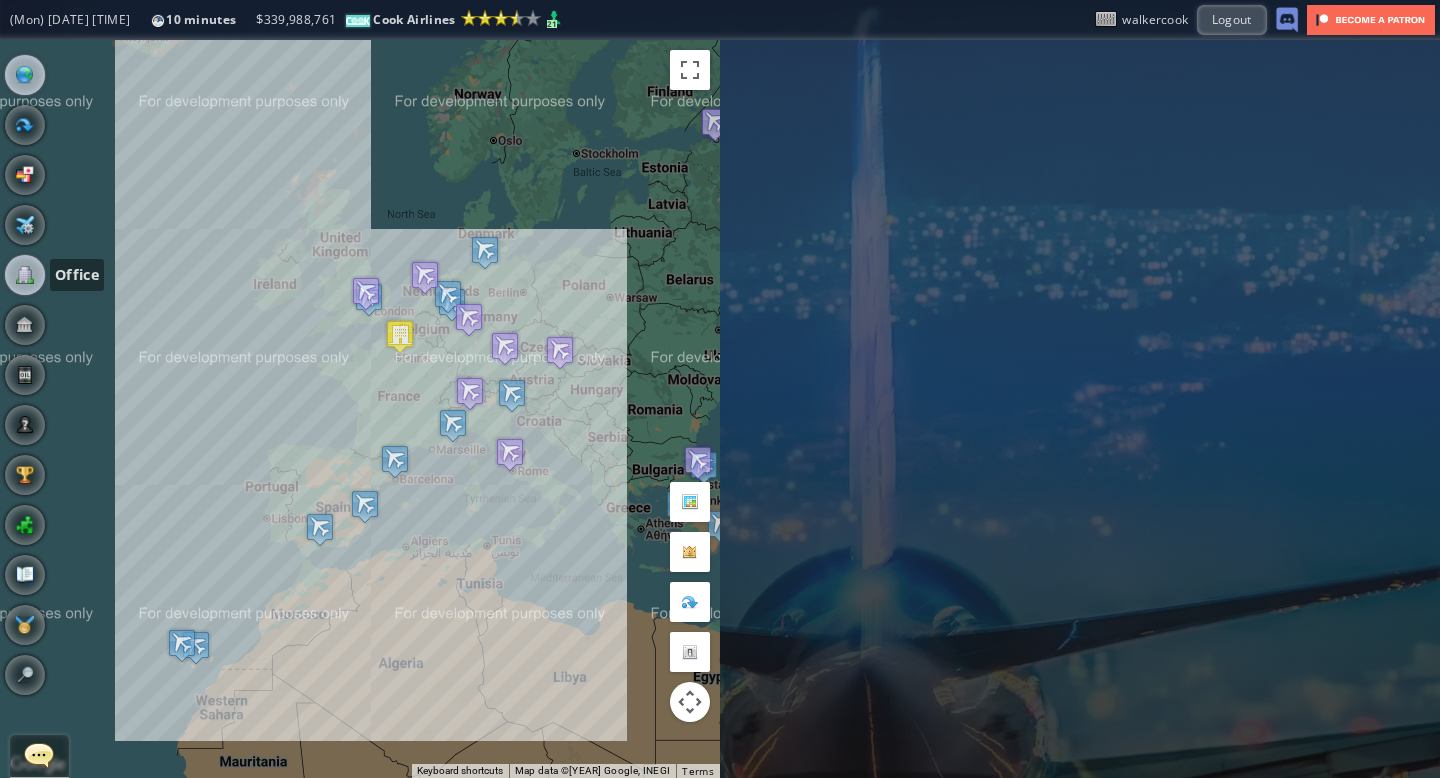 click at bounding box center [25, 275] 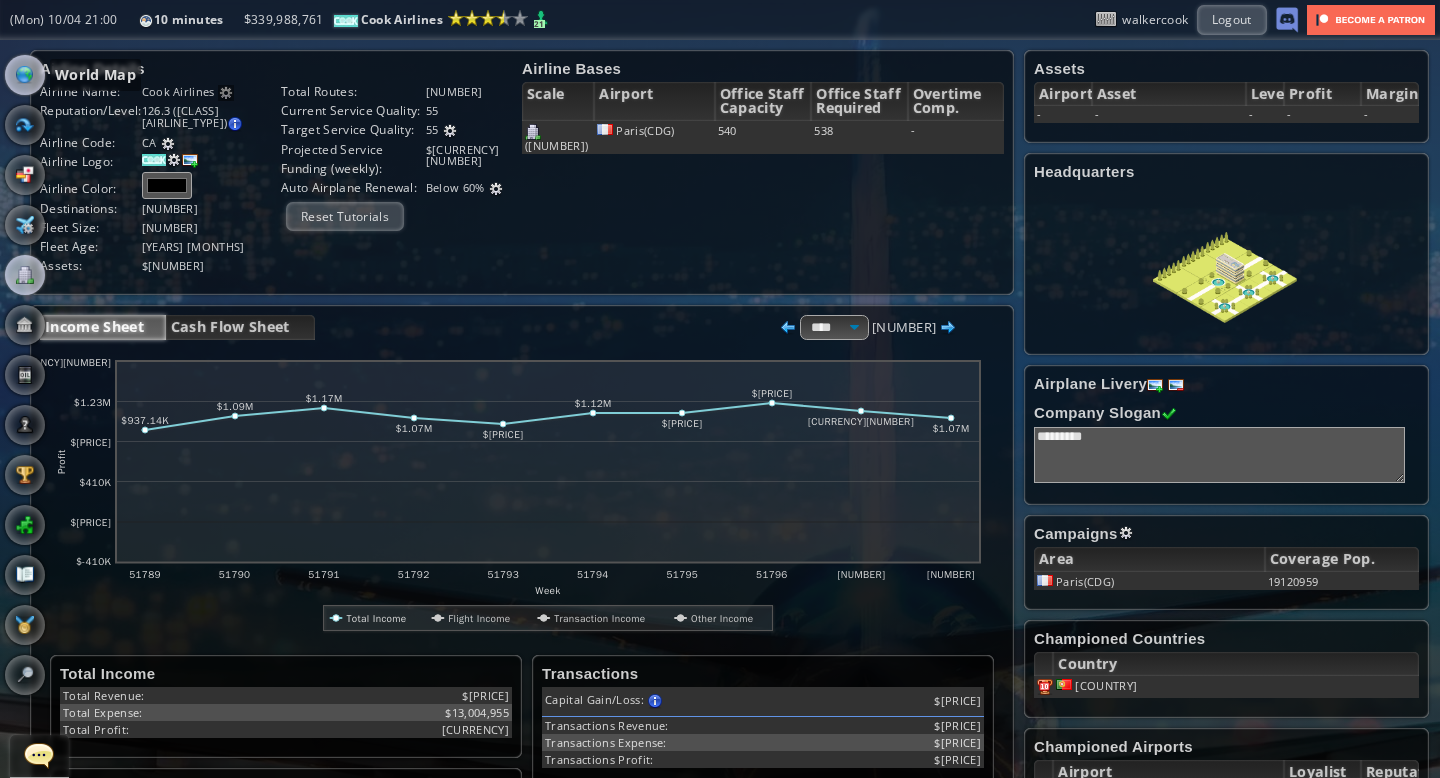 click at bounding box center [25, 75] 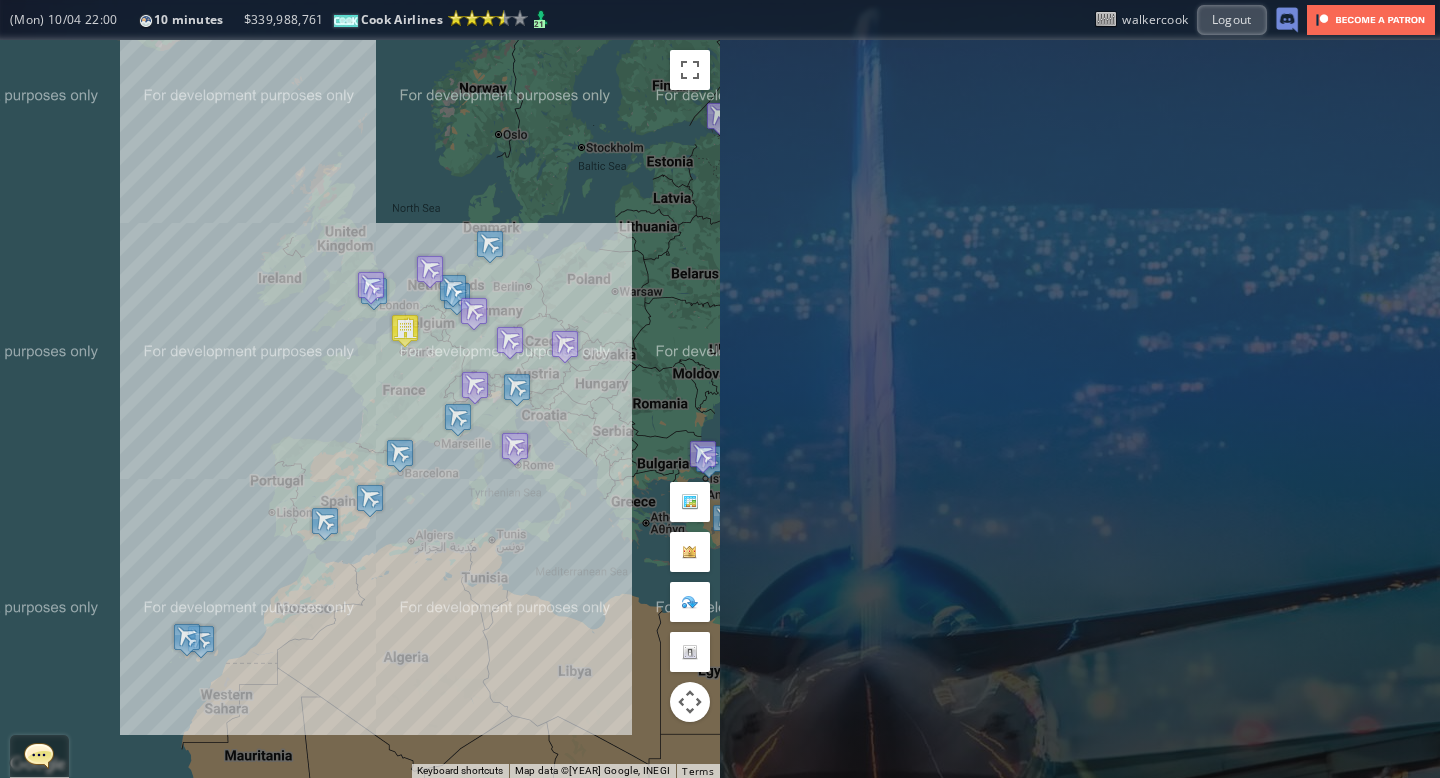 drag, startPoint x: 175, startPoint y: 422, endPoint x: 180, endPoint y: 413, distance: 10.29563 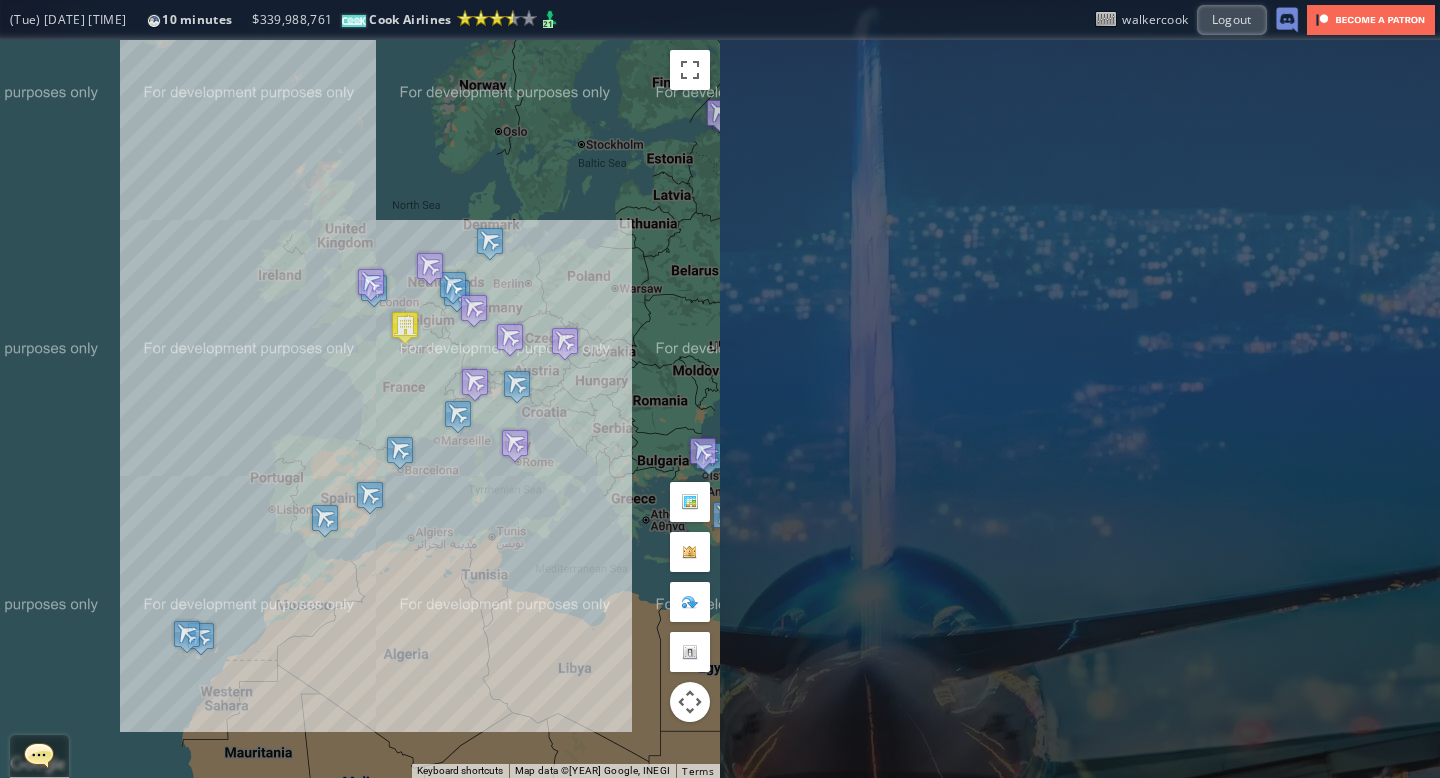 click on "To navigate, press the arrow keys." at bounding box center [360, 409] 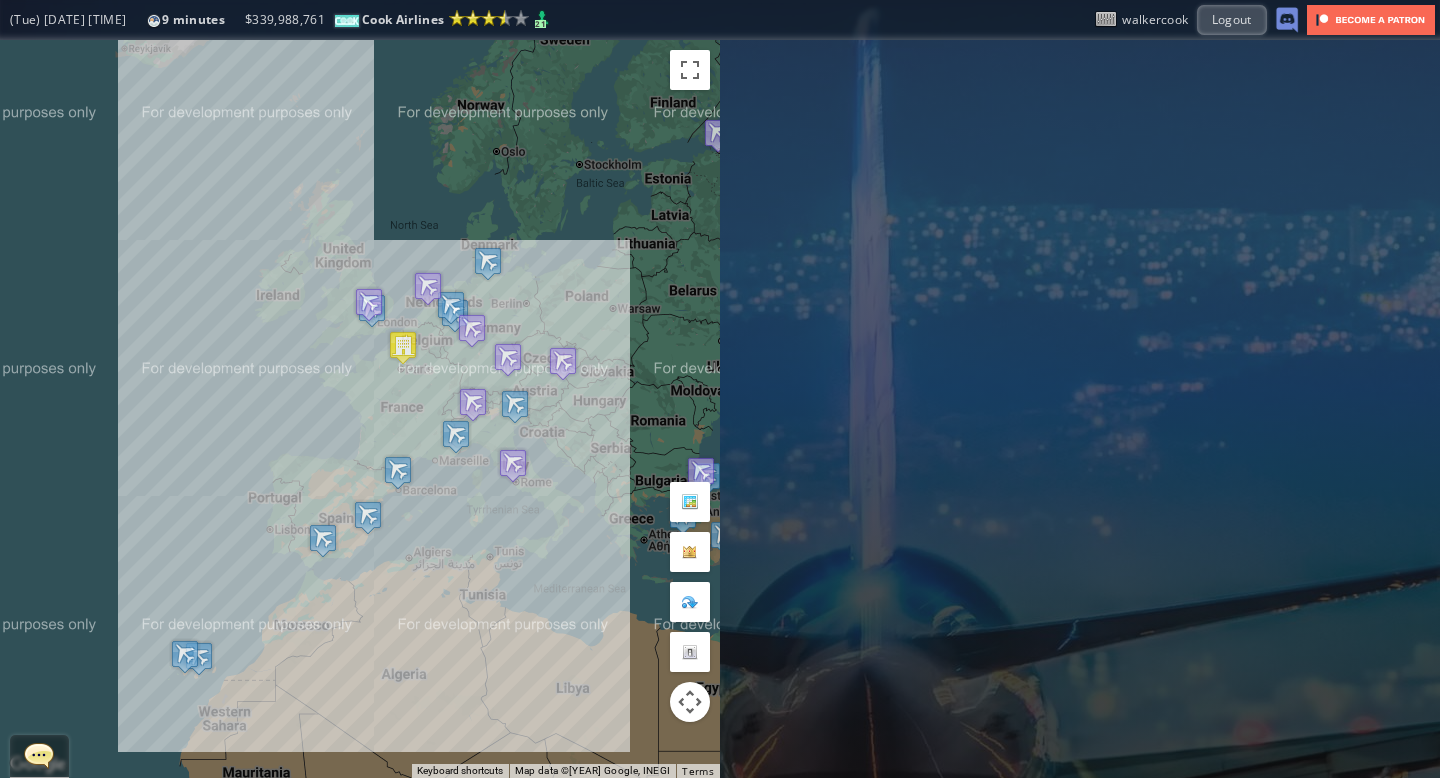 drag, startPoint x: 183, startPoint y: 367, endPoint x: 181, endPoint y: 389, distance: 22.090721 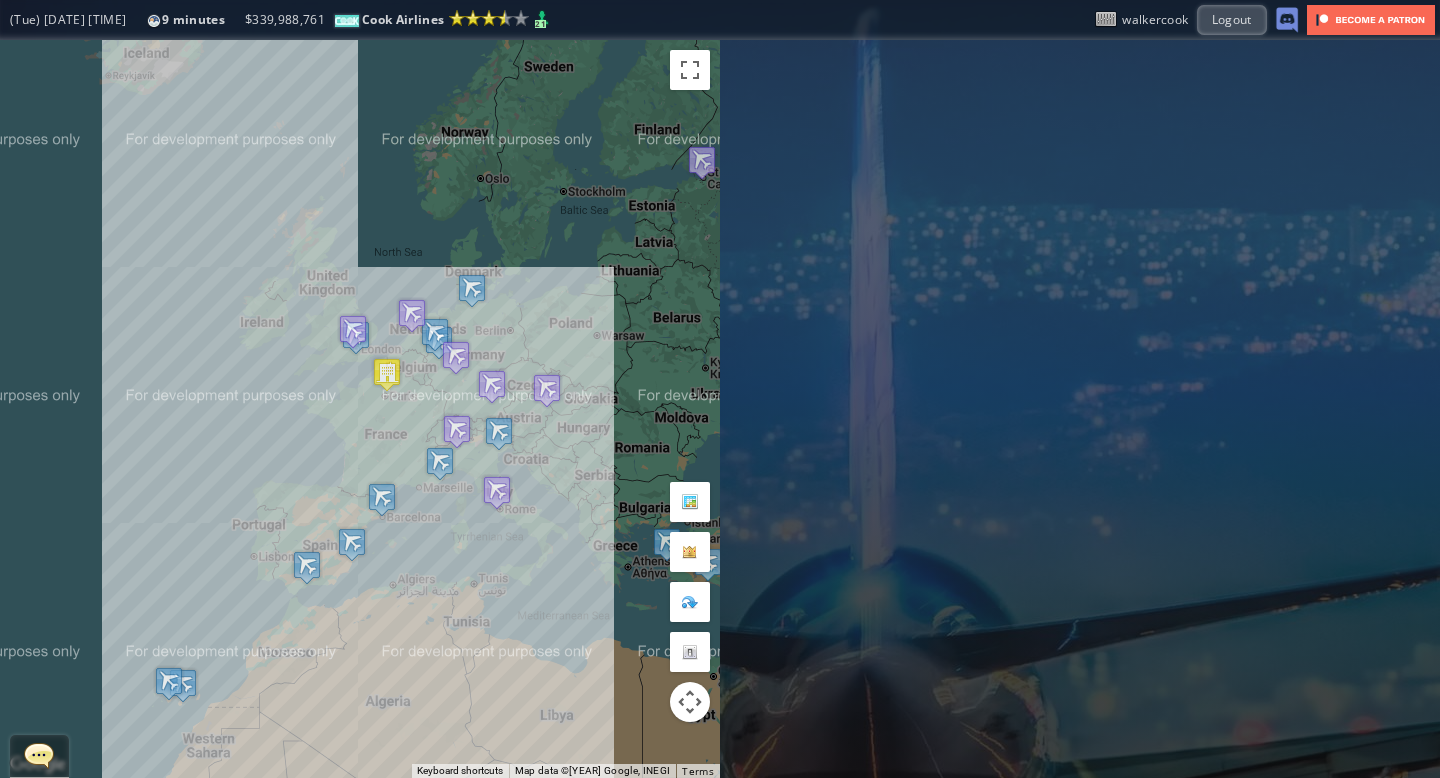 drag, startPoint x: 186, startPoint y: 350, endPoint x: 170, endPoint y: 378, distance: 32.24903 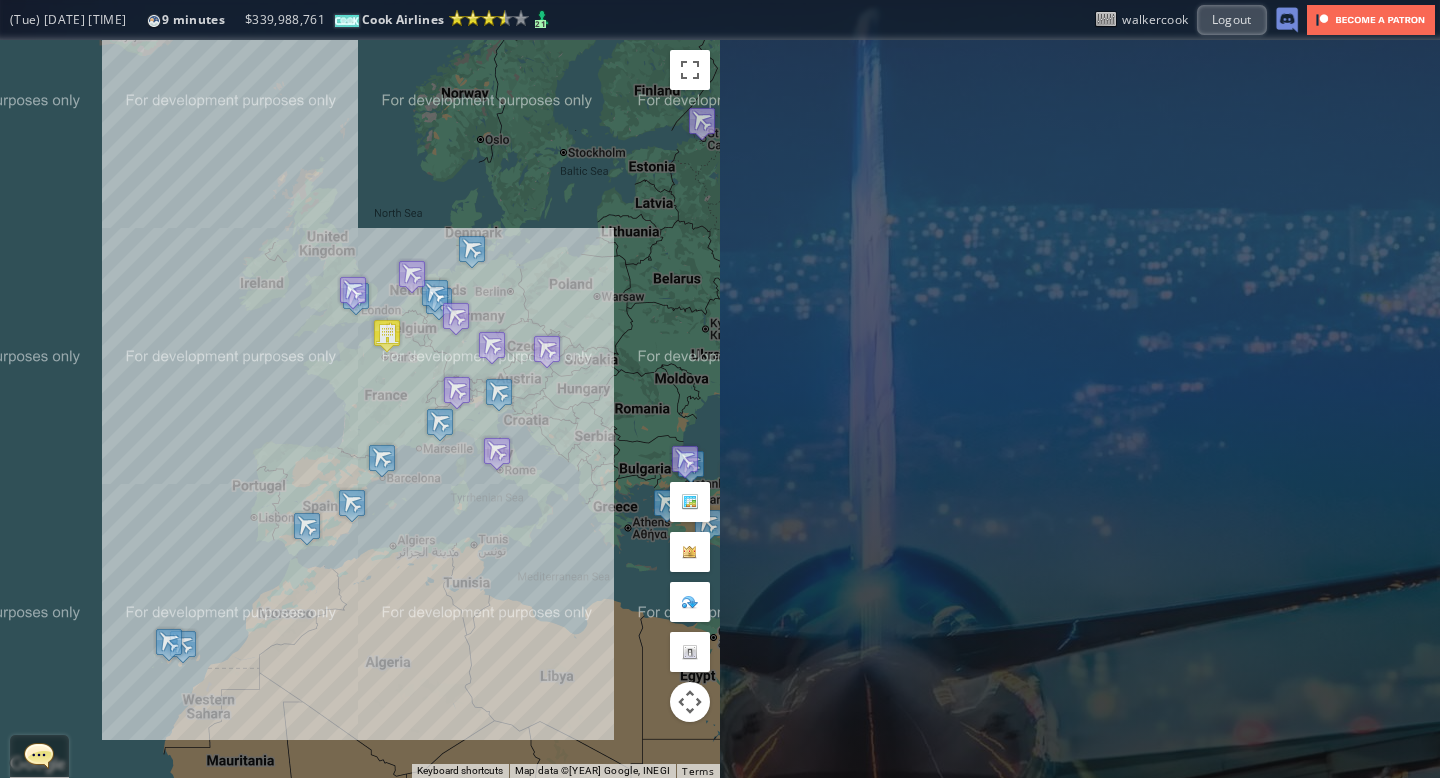 drag, startPoint x: 180, startPoint y: 438, endPoint x: 180, endPoint y: 399, distance: 39 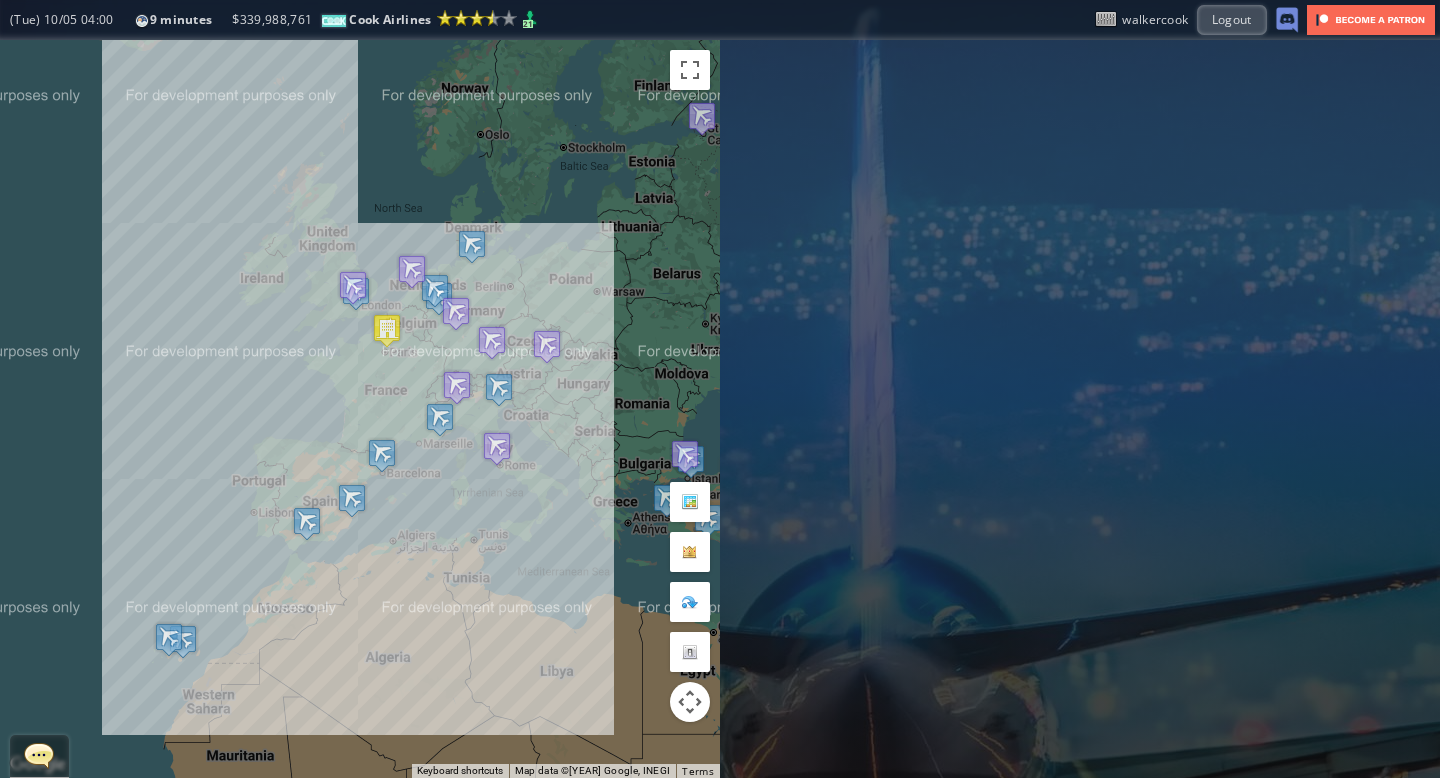 click on "To navigate, press the arrow keys." at bounding box center (360, 409) 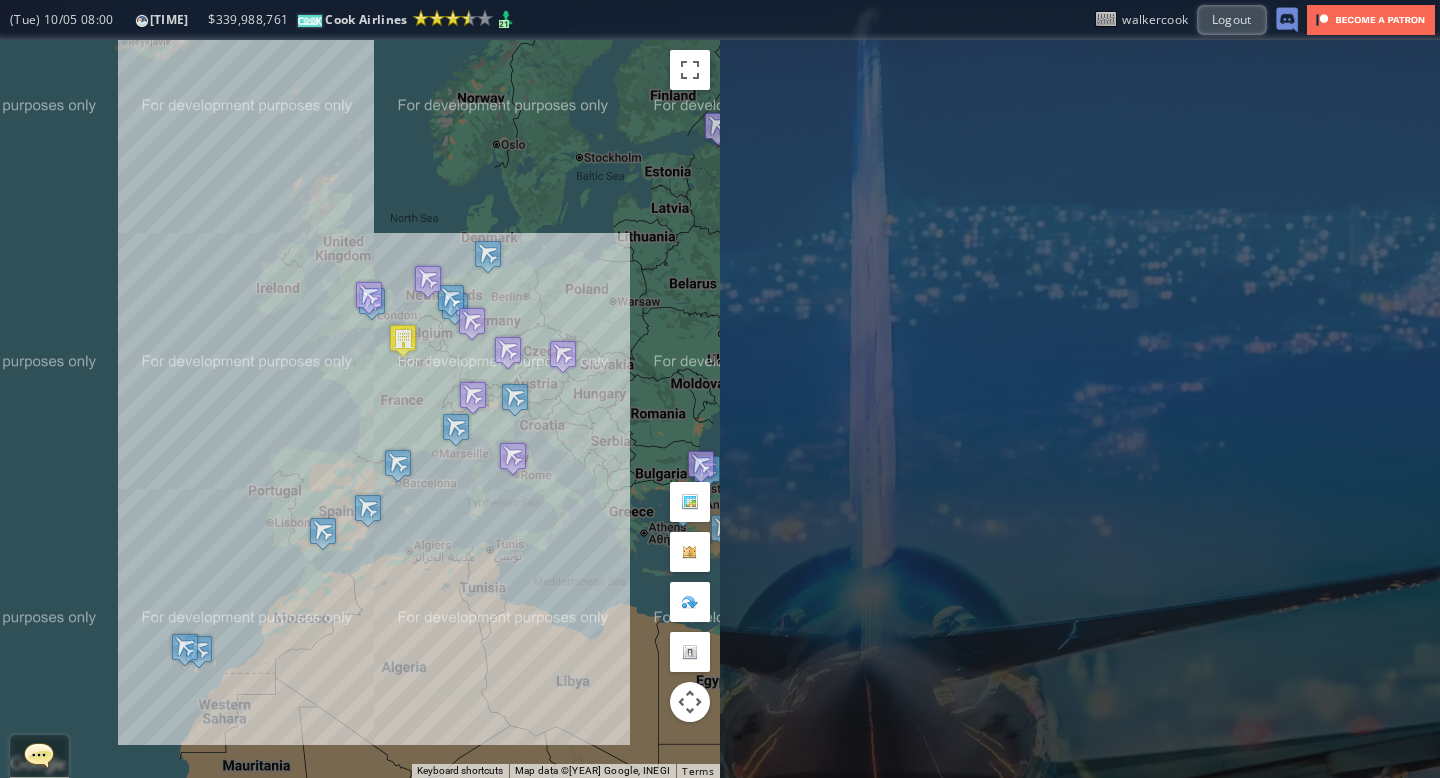 drag, startPoint x: 165, startPoint y: 348, endPoint x: 179, endPoint y: 358, distance: 17.20465 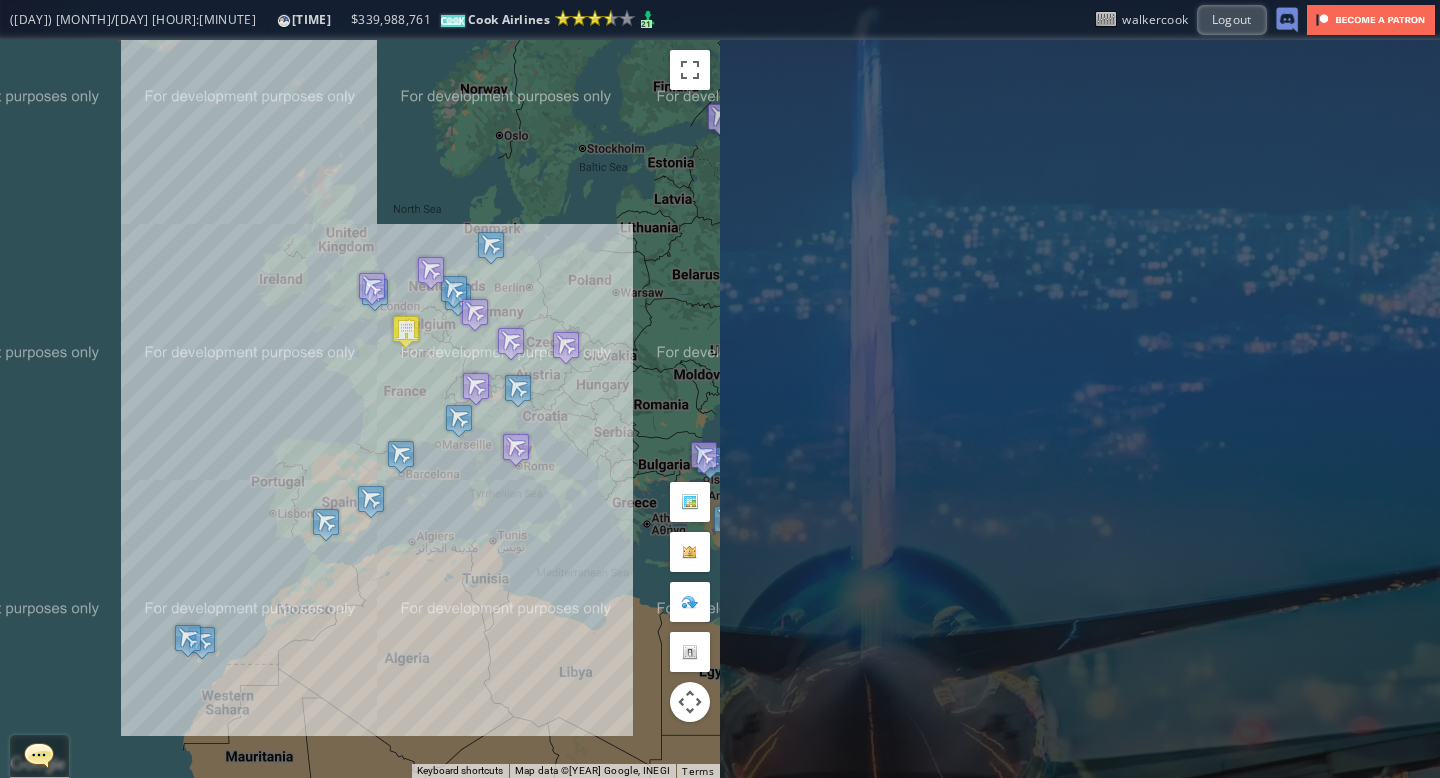 drag, startPoint x: 177, startPoint y: 377, endPoint x: 179, endPoint y: 367, distance: 10.198039 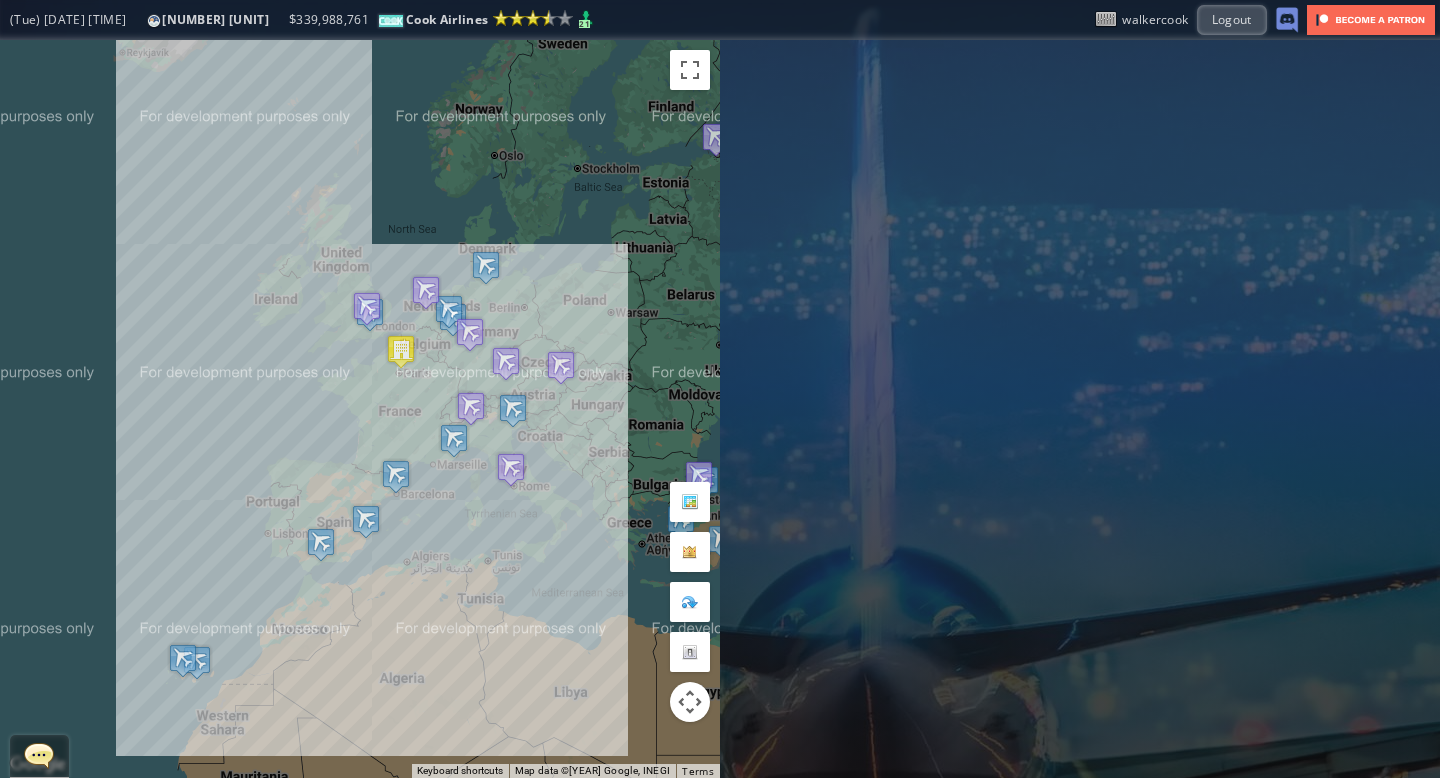 drag, startPoint x: 408, startPoint y: 161, endPoint x: 401, endPoint y: 178, distance: 18.384777 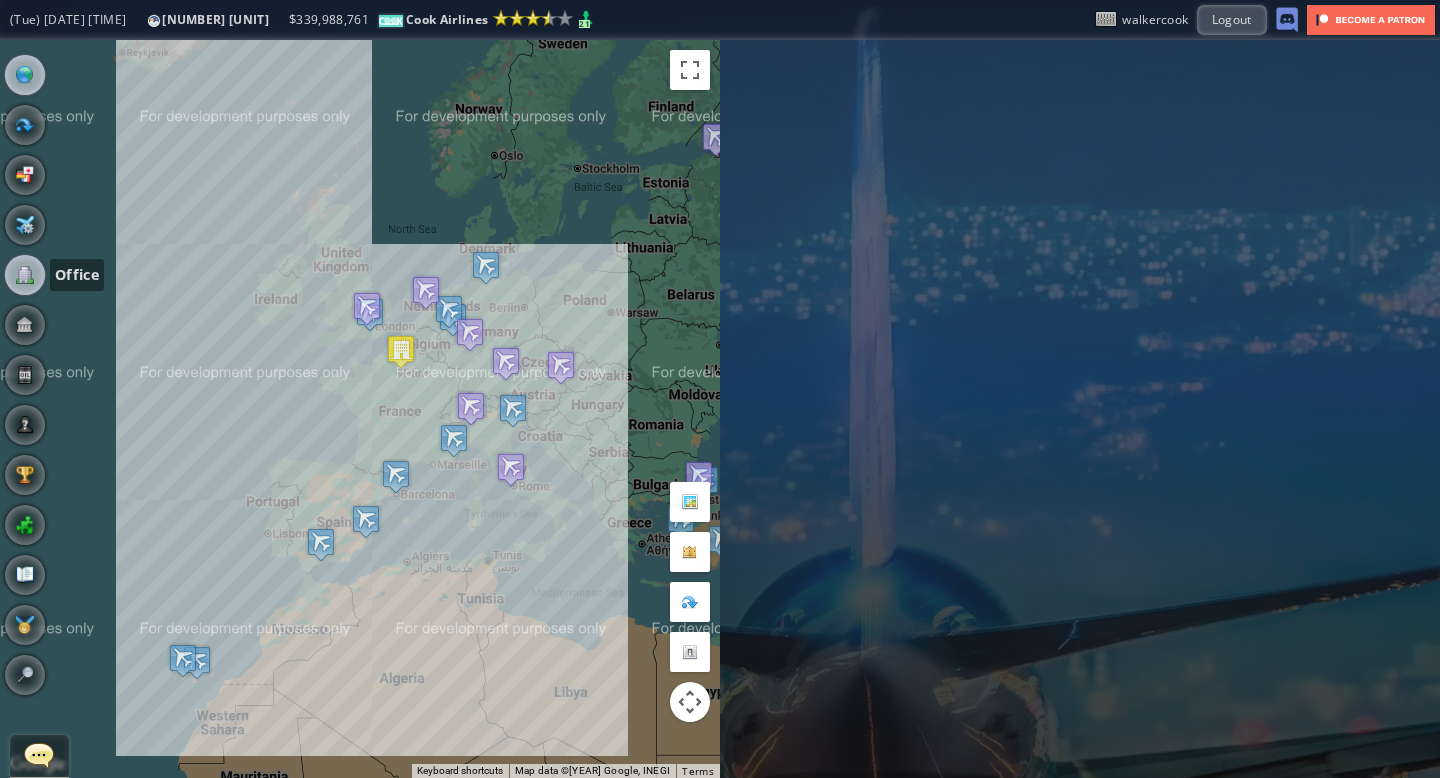 click at bounding box center [25, 275] 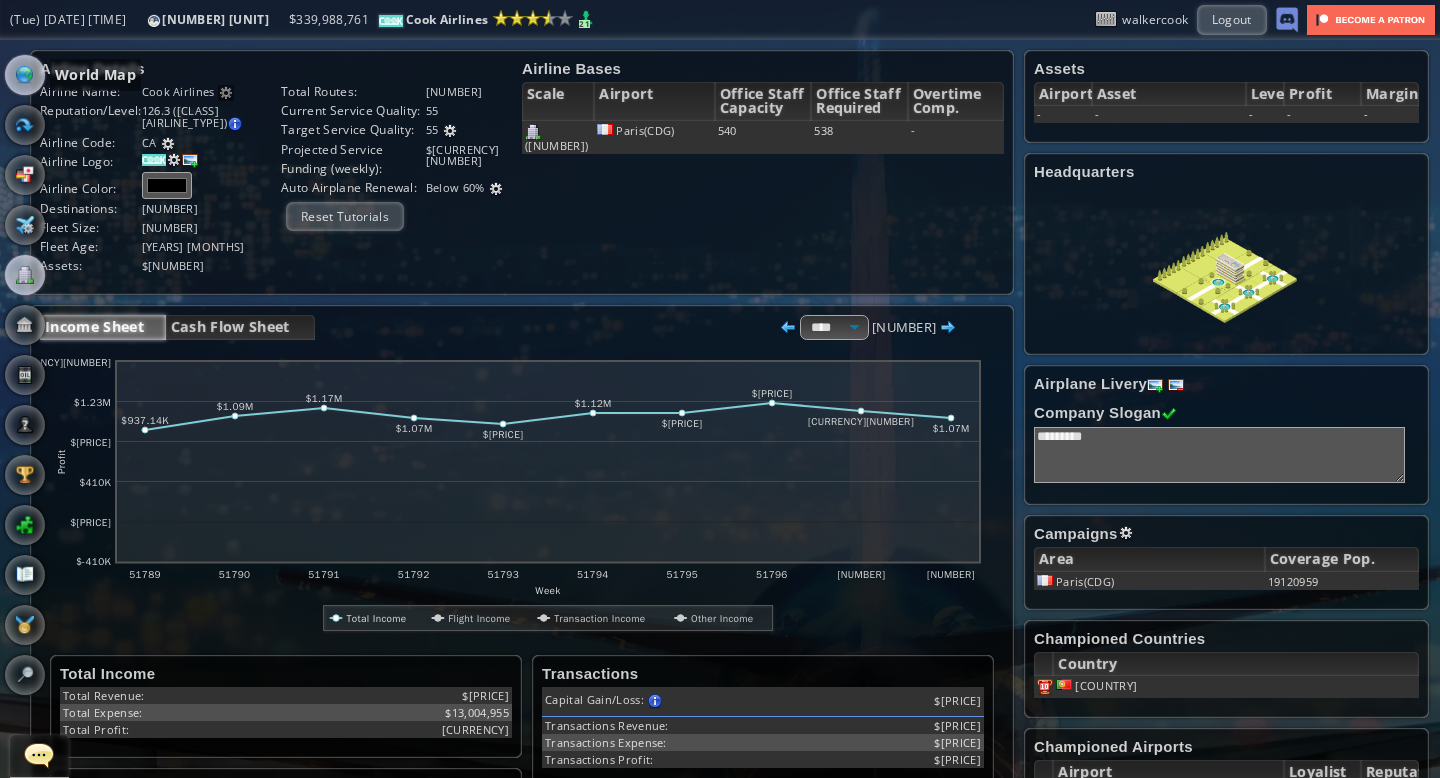 click at bounding box center (25, 75) 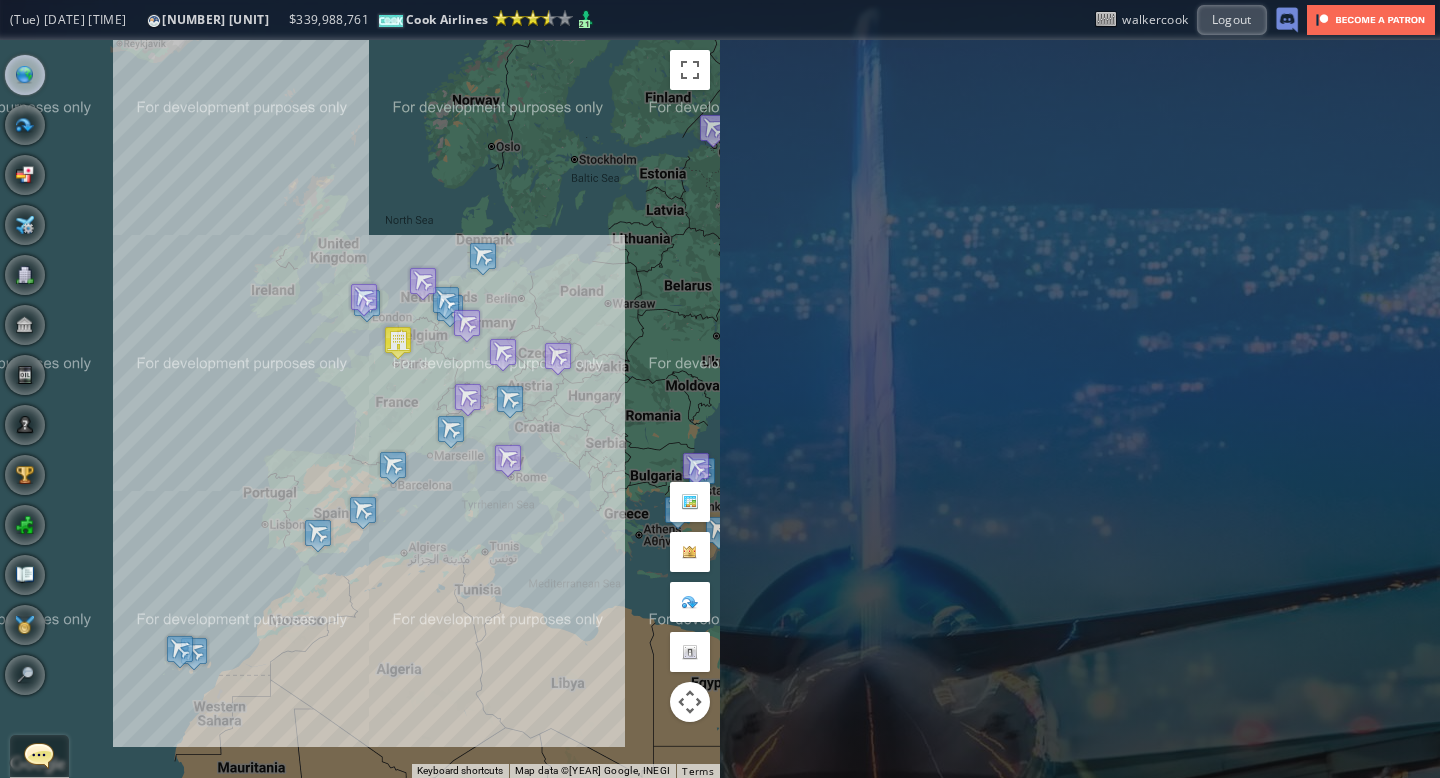 click on "To navigate, press the arrow keys." at bounding box center [360, 409] 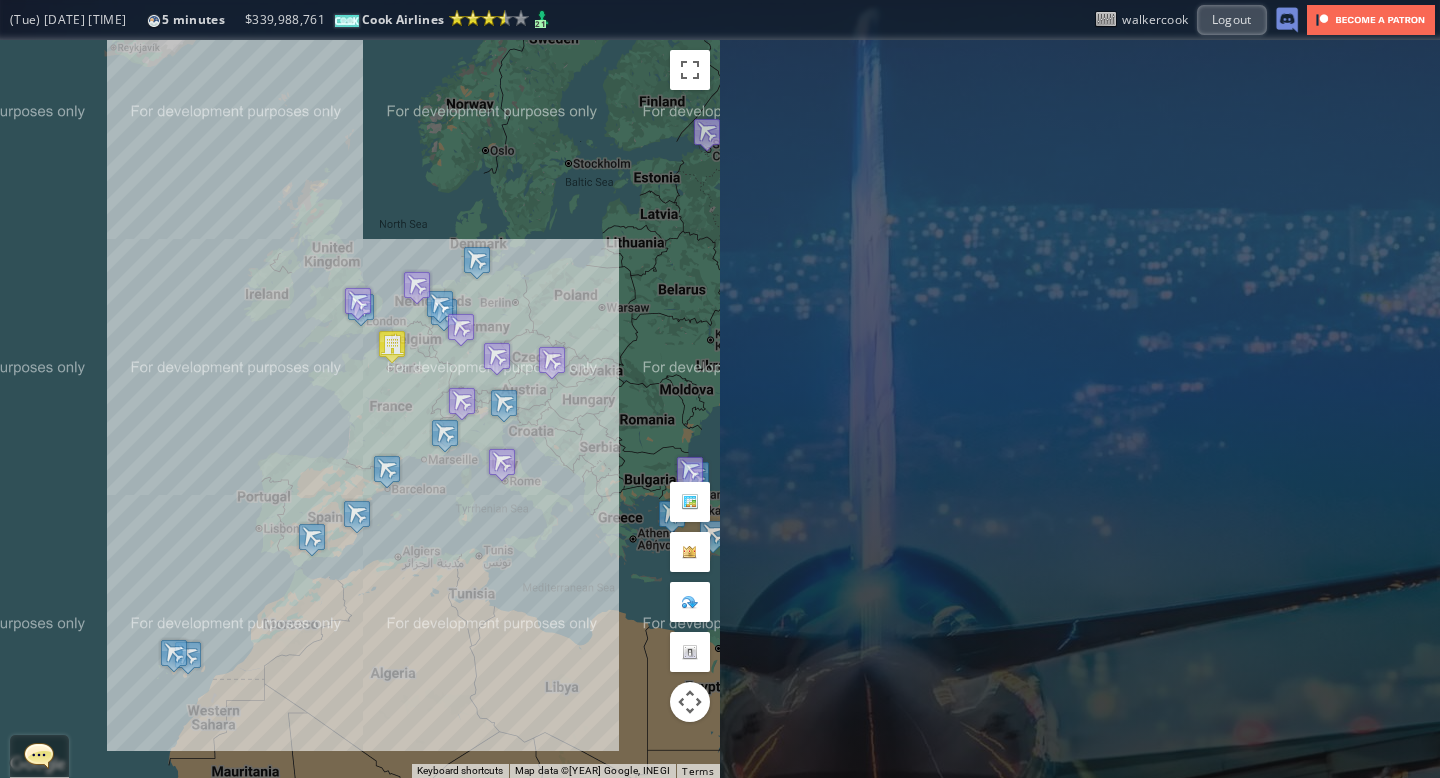 click on "To navigate, press the arrow keys." at bounding box center [360, 409] 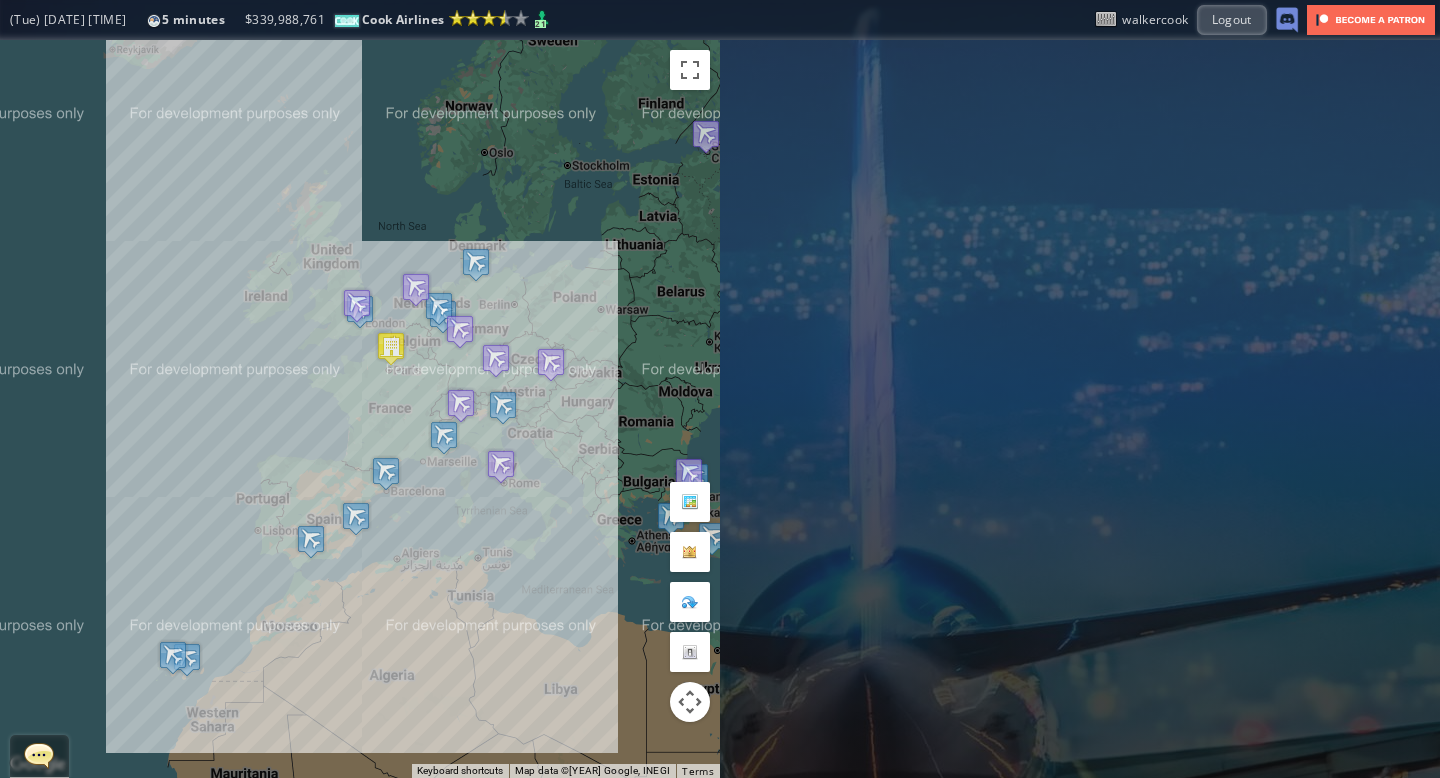 click on "To navigate, press the arrow keys." at bounding box center [360, 409] 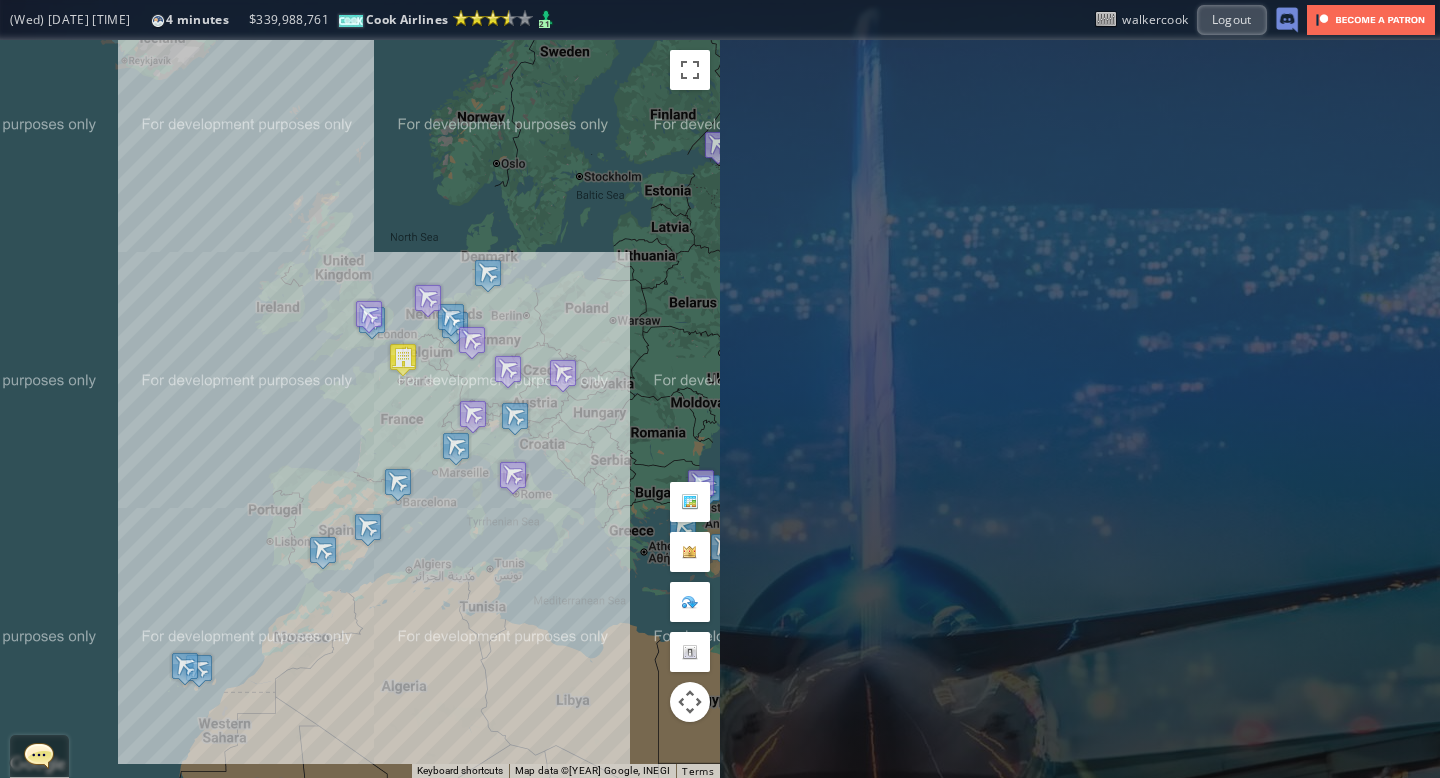 drag, startPoint x: 392, startPoint y: 180, endPoint x: 405, endPoint y: 188, distance: 15.264338 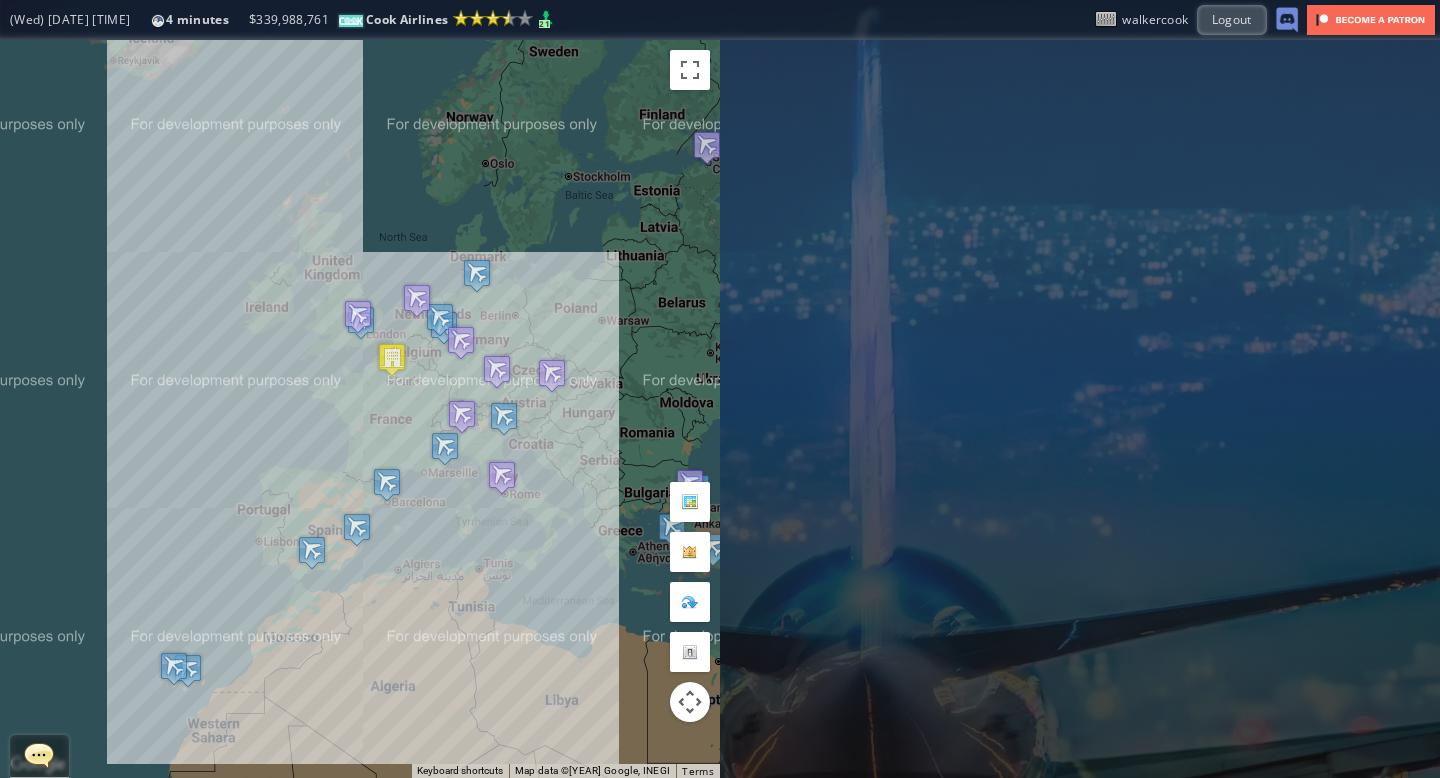 drag, startPoint x: 407, startPoint y: 201, endPoint x: 396, endPoint y: 201, distance: 11 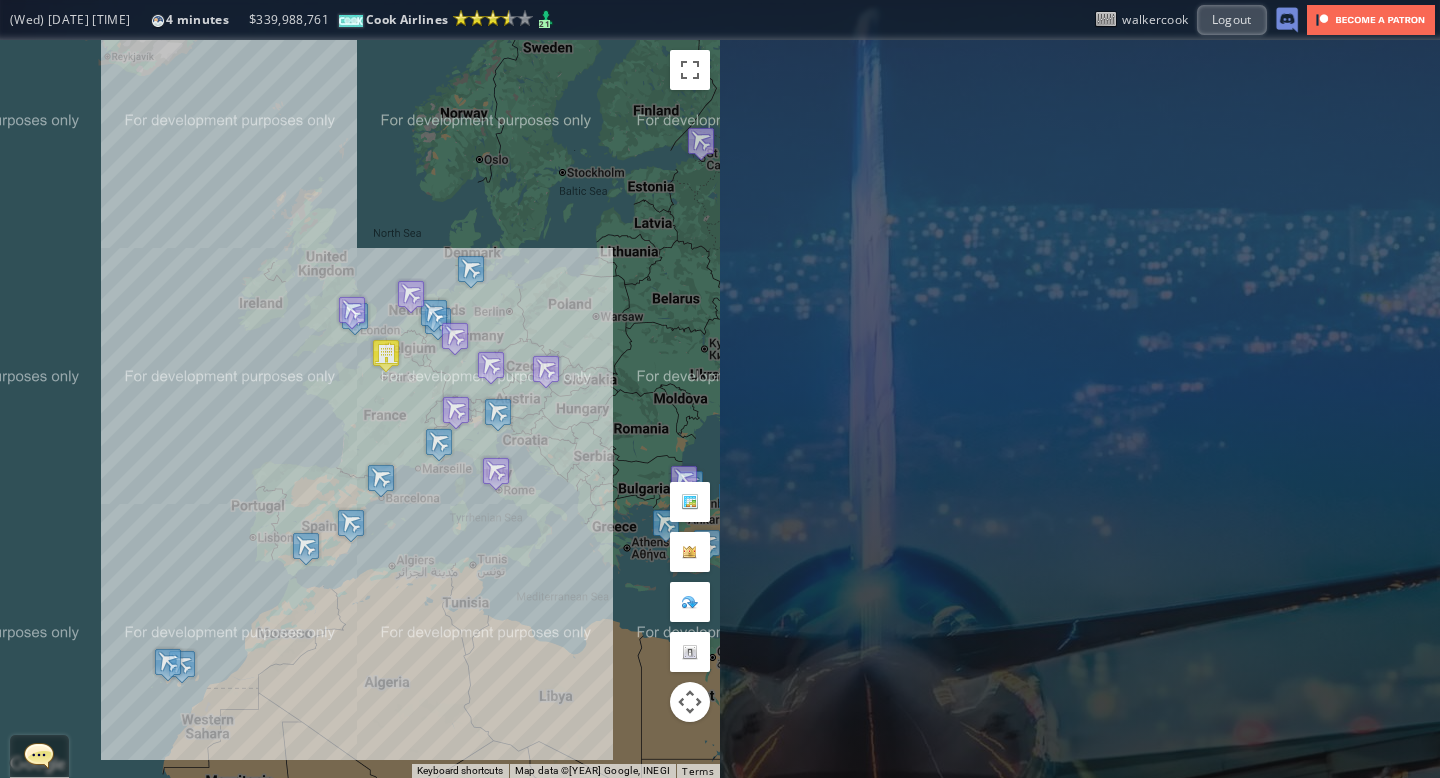 click on "To navigate, press the arrow keys." at bounding box center (360, 409) 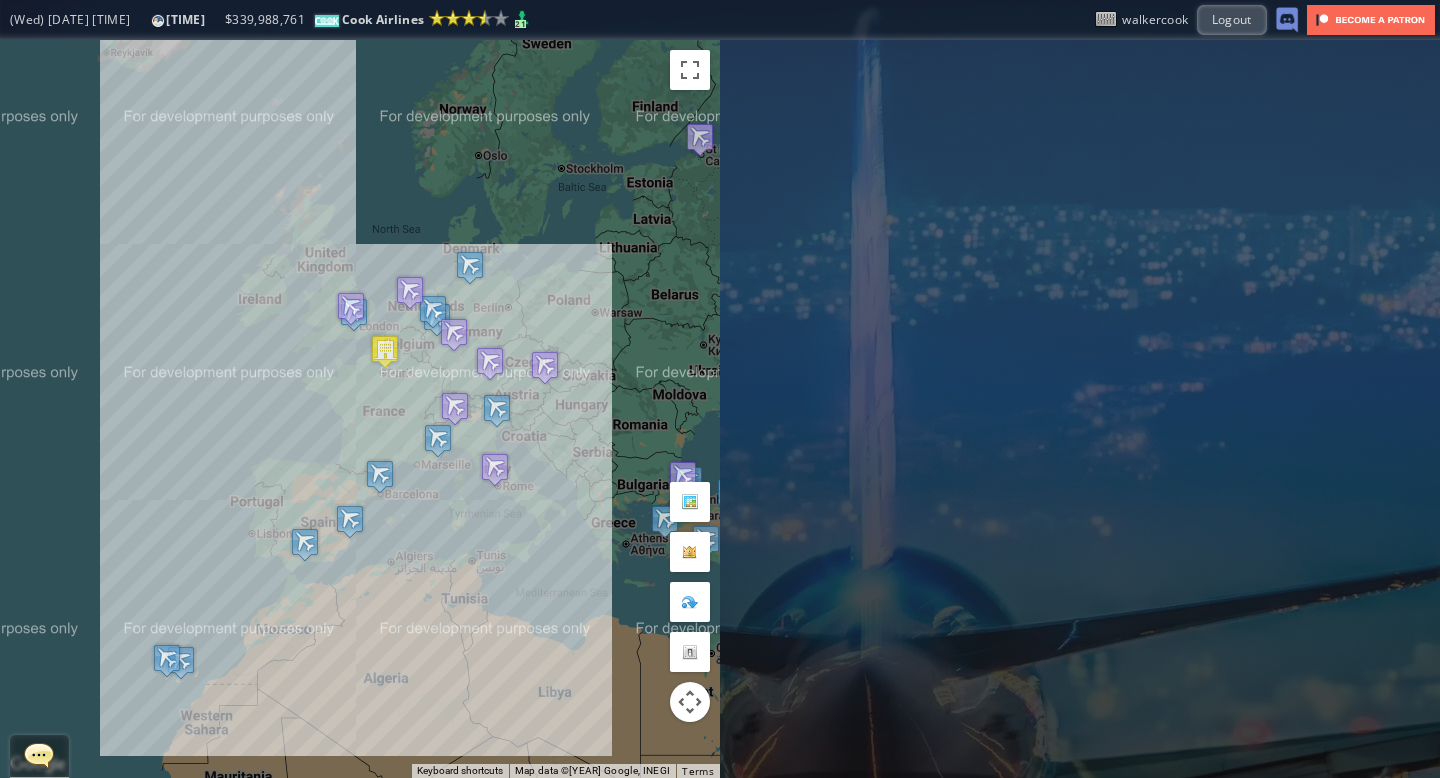 click on "To navigate, press the arrow keys." at bounding box center (360, 409) 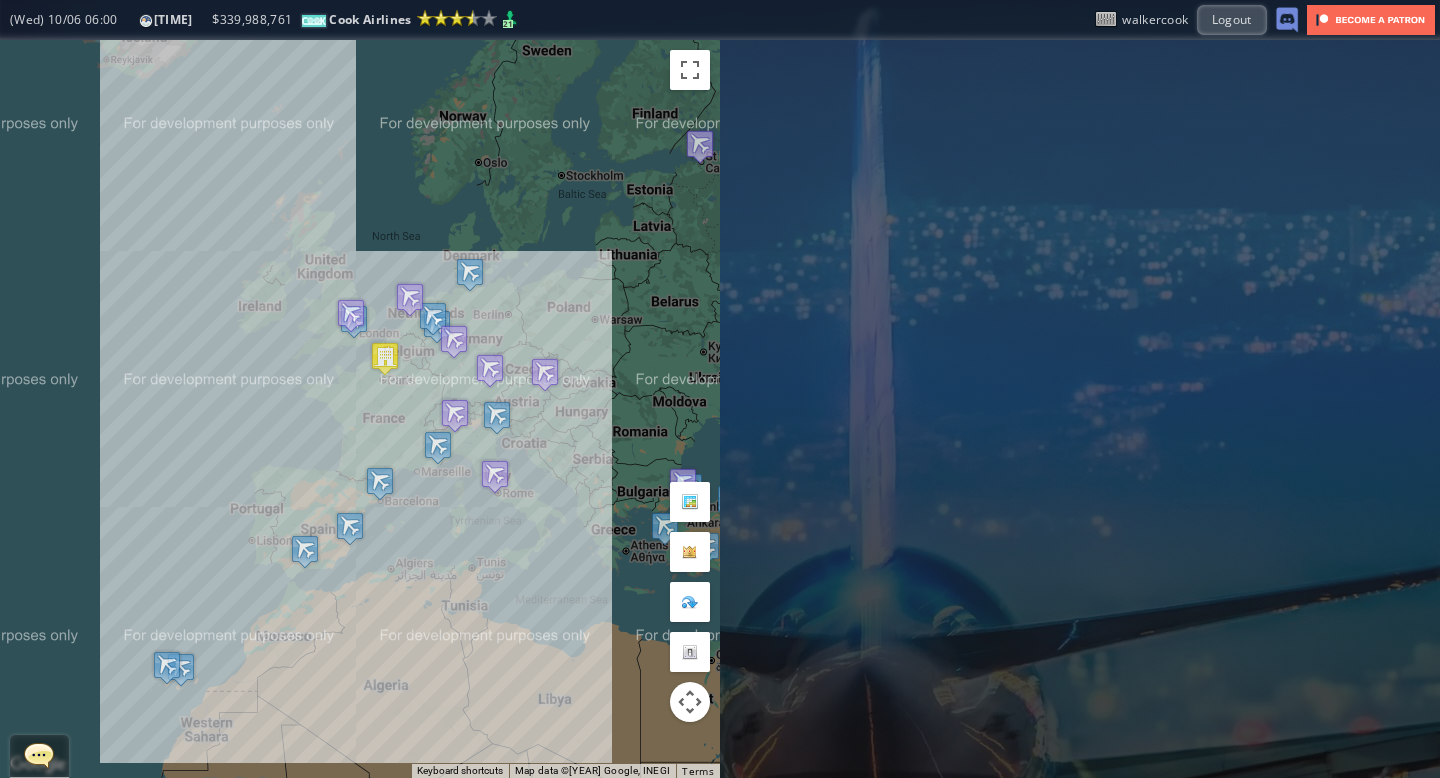 click on "To navigate, press the arrow keys." at bounding box center (360, 409) 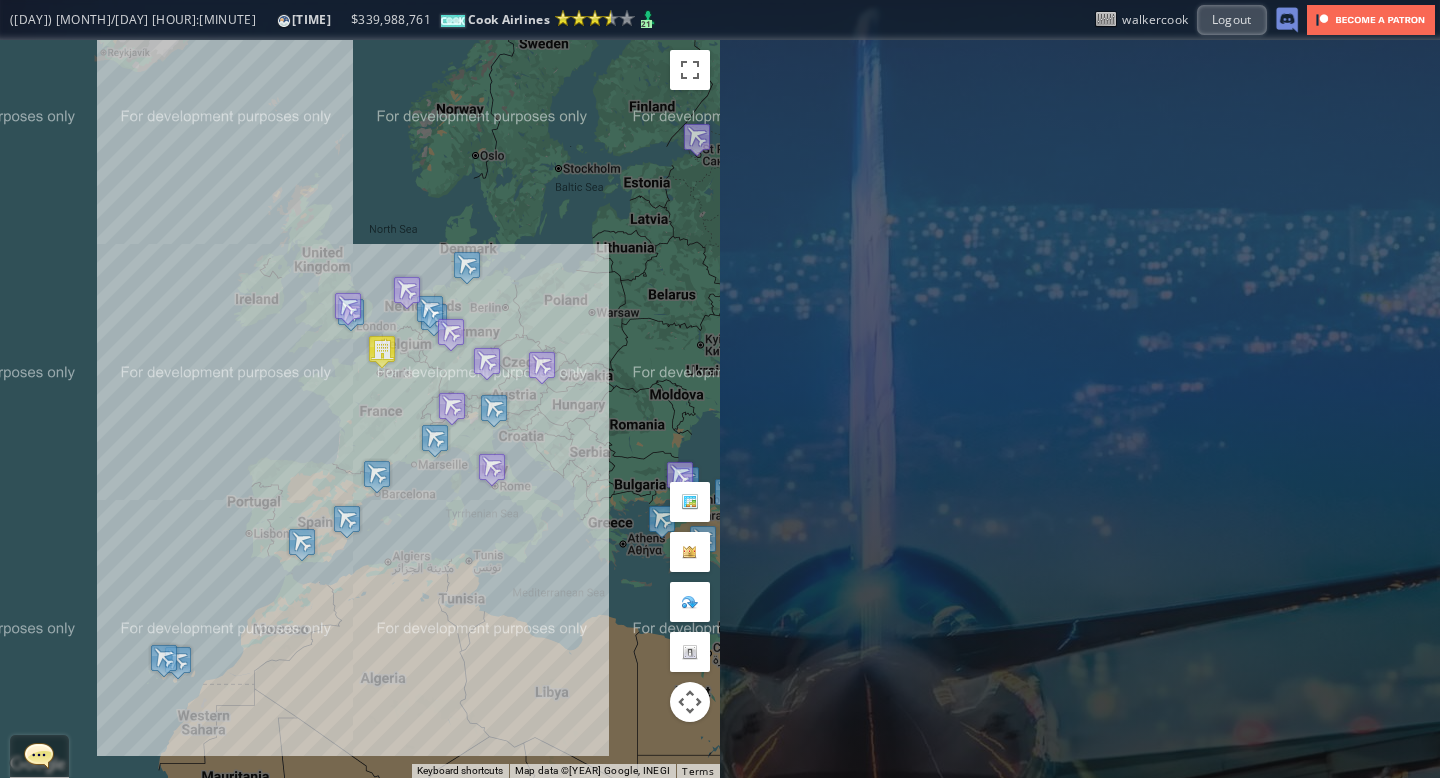 click on "To navigate, press the arrow keys." at bounding box center [360, 409] 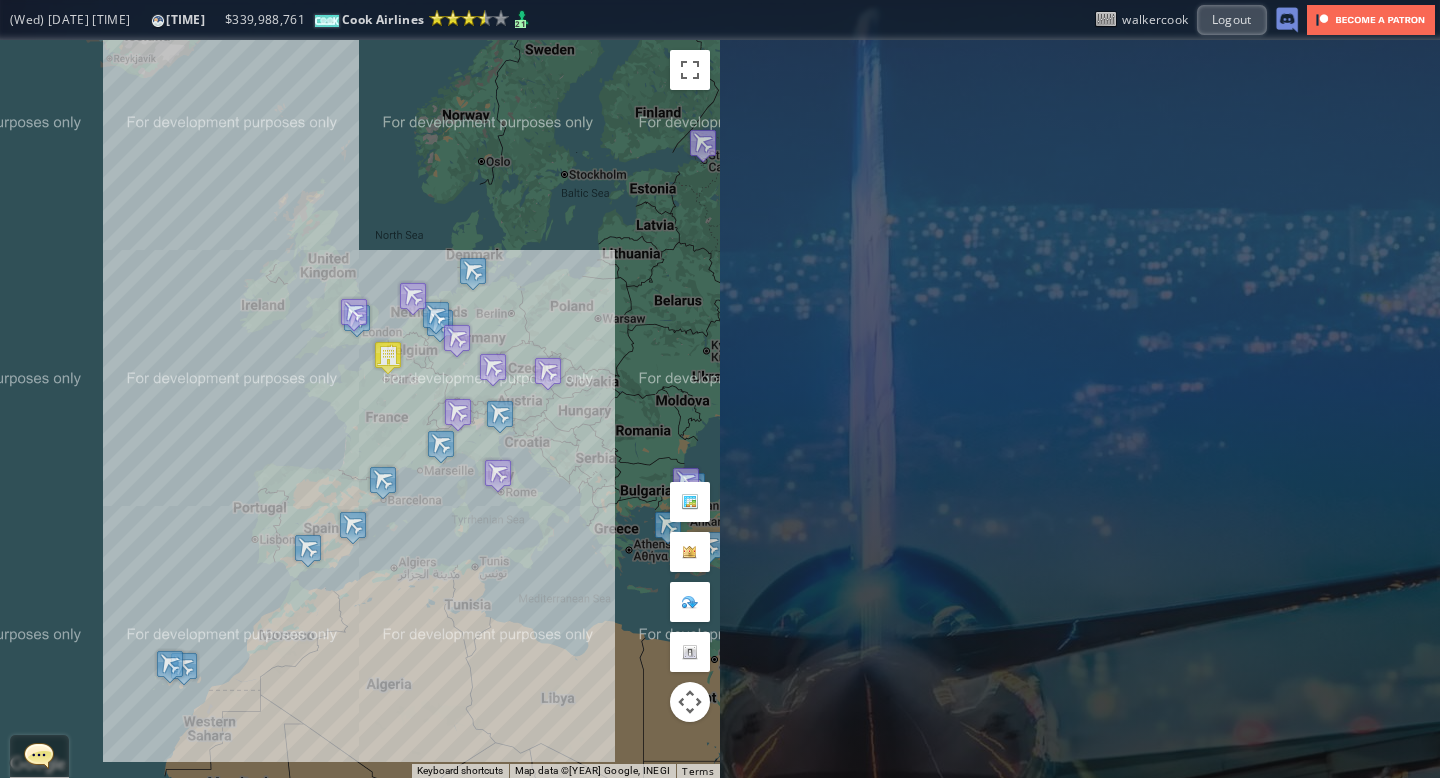 drag, startPoint x: 378, startPoint y: 207, endPoint x: 384, endPoint y: 216, distance: 10.816654 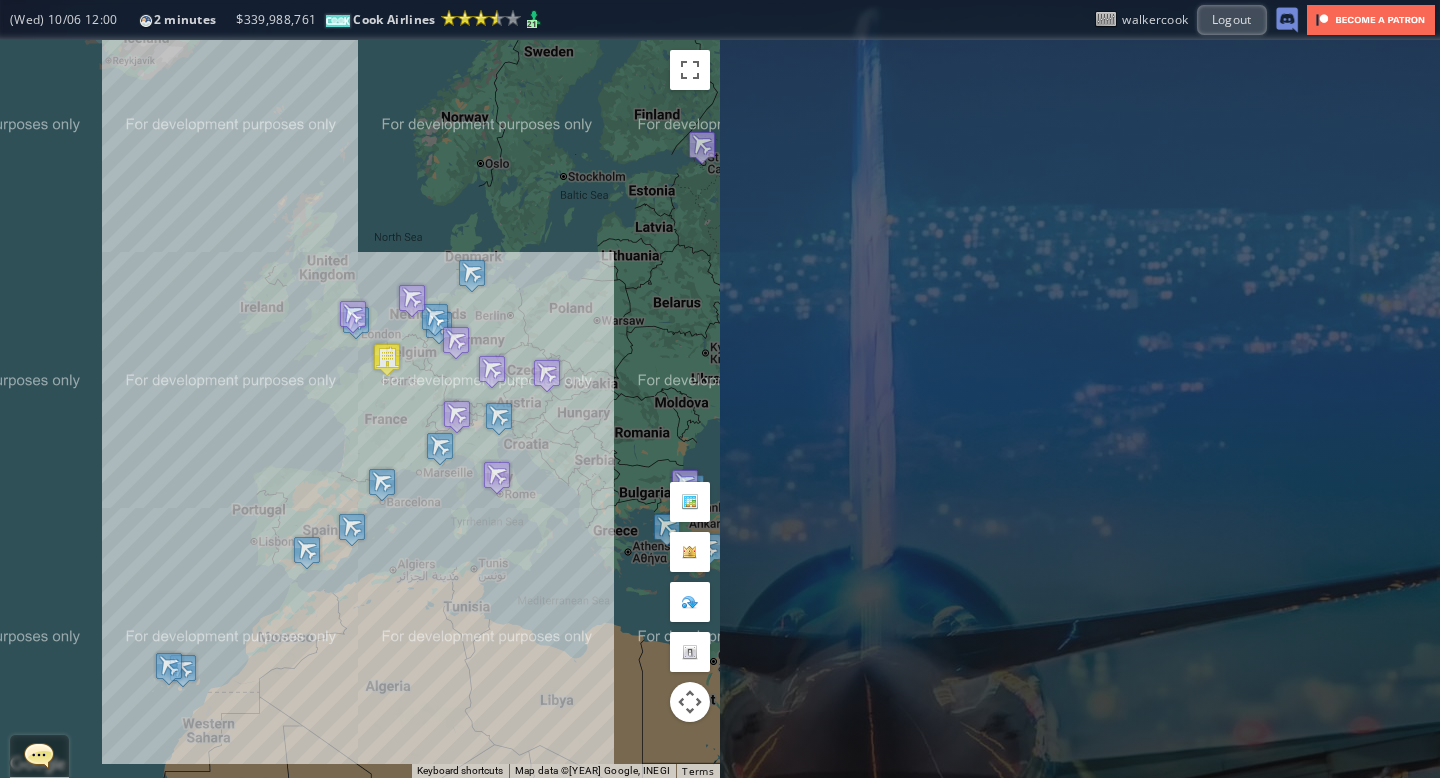 click on "To navigate, press the arrow keys." at bounding box center (360, 409) 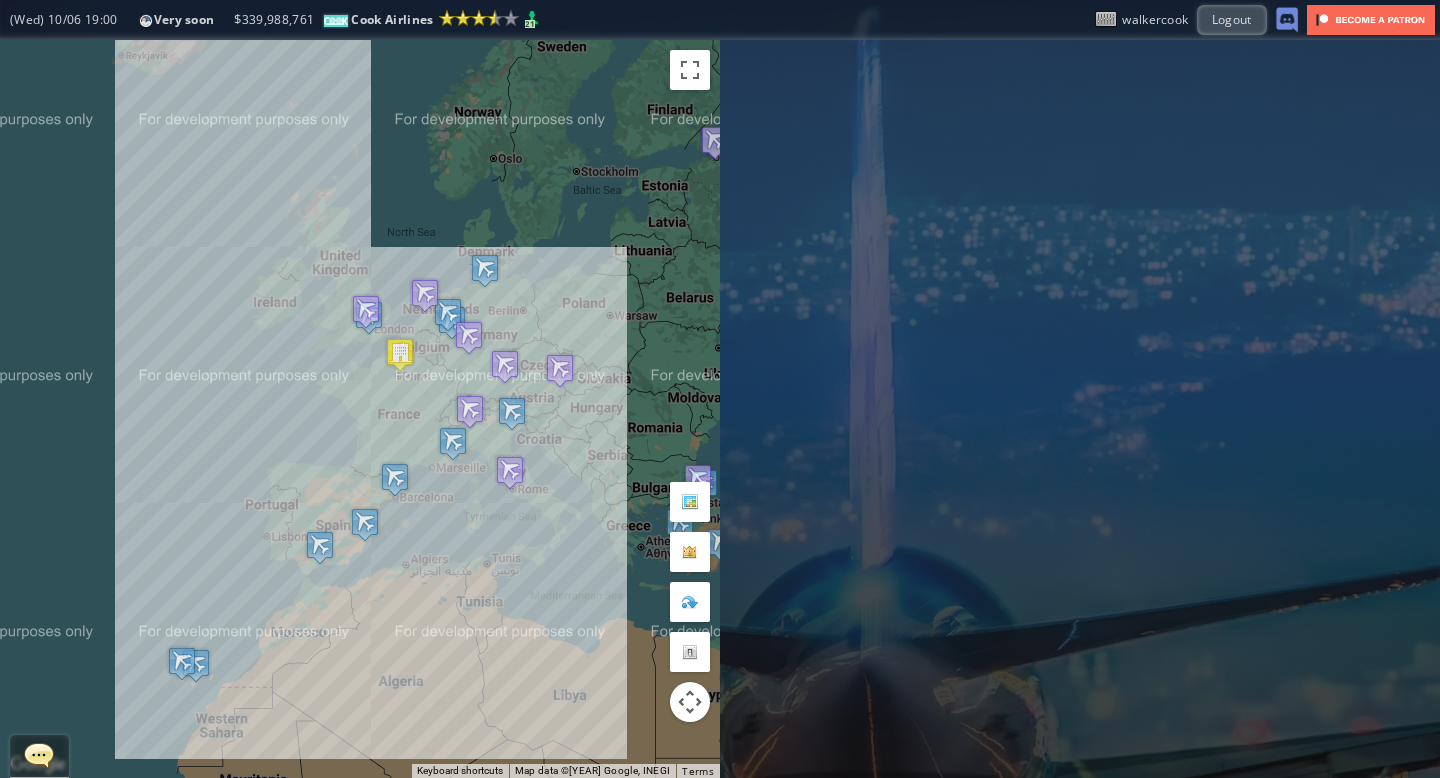 drag, startPoint x: 400, startPoint y: 207, endPoint x: 413, endPoint y: 200, distance: 14.764823 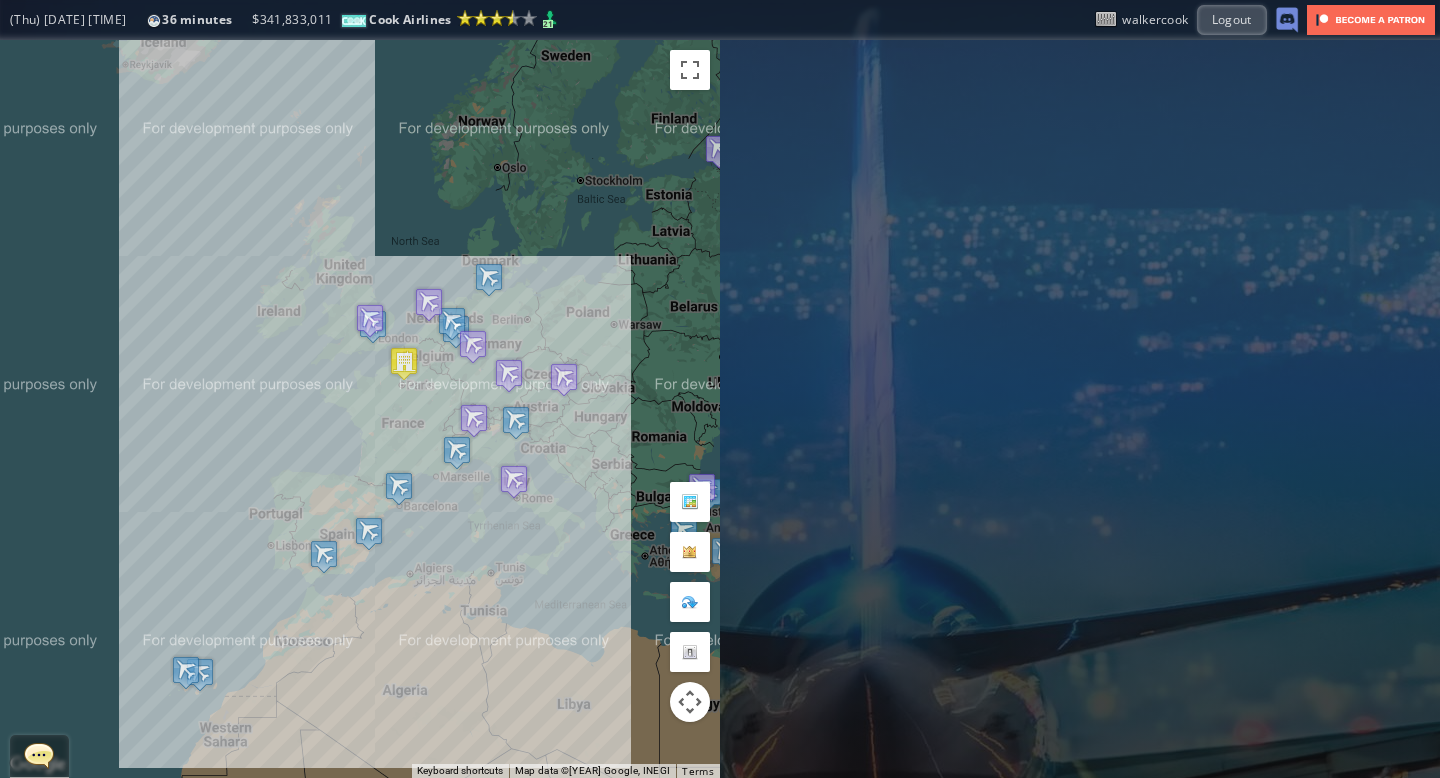 drag, startPoint x: 268, startPoint y: 375, endPoint x: 272, endPoint y: 385, distance: 10.770329 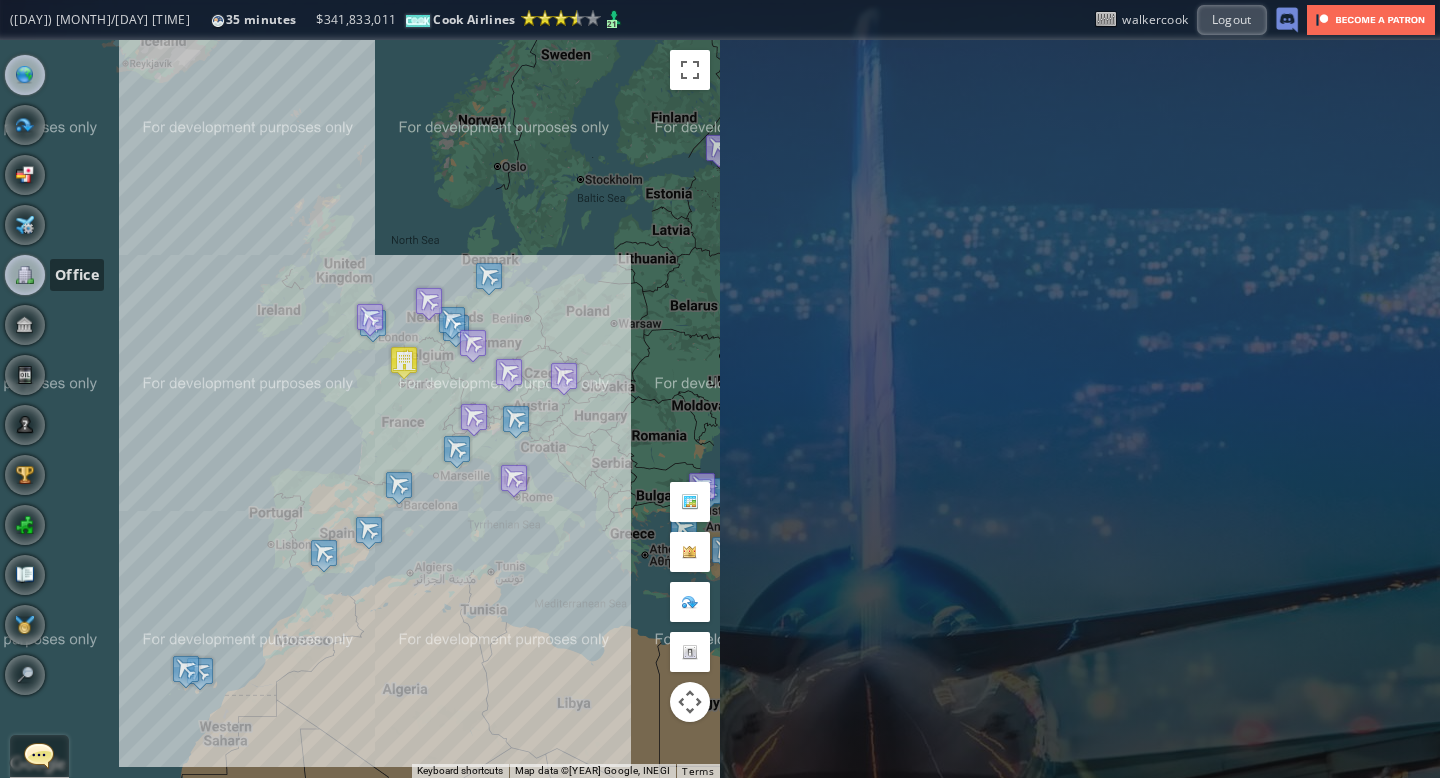 click at bounding box center [25, 275] 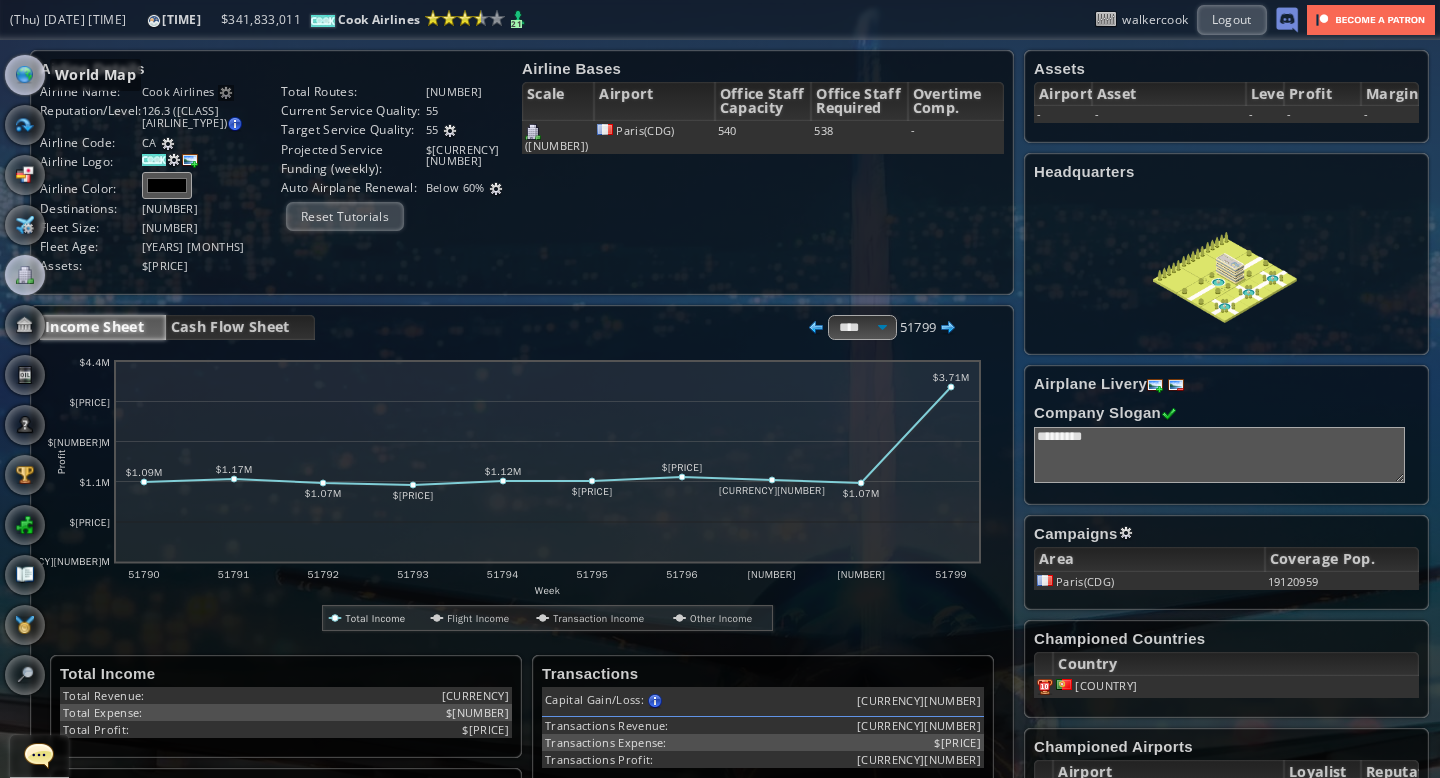 click at bounding box center (25, 75) 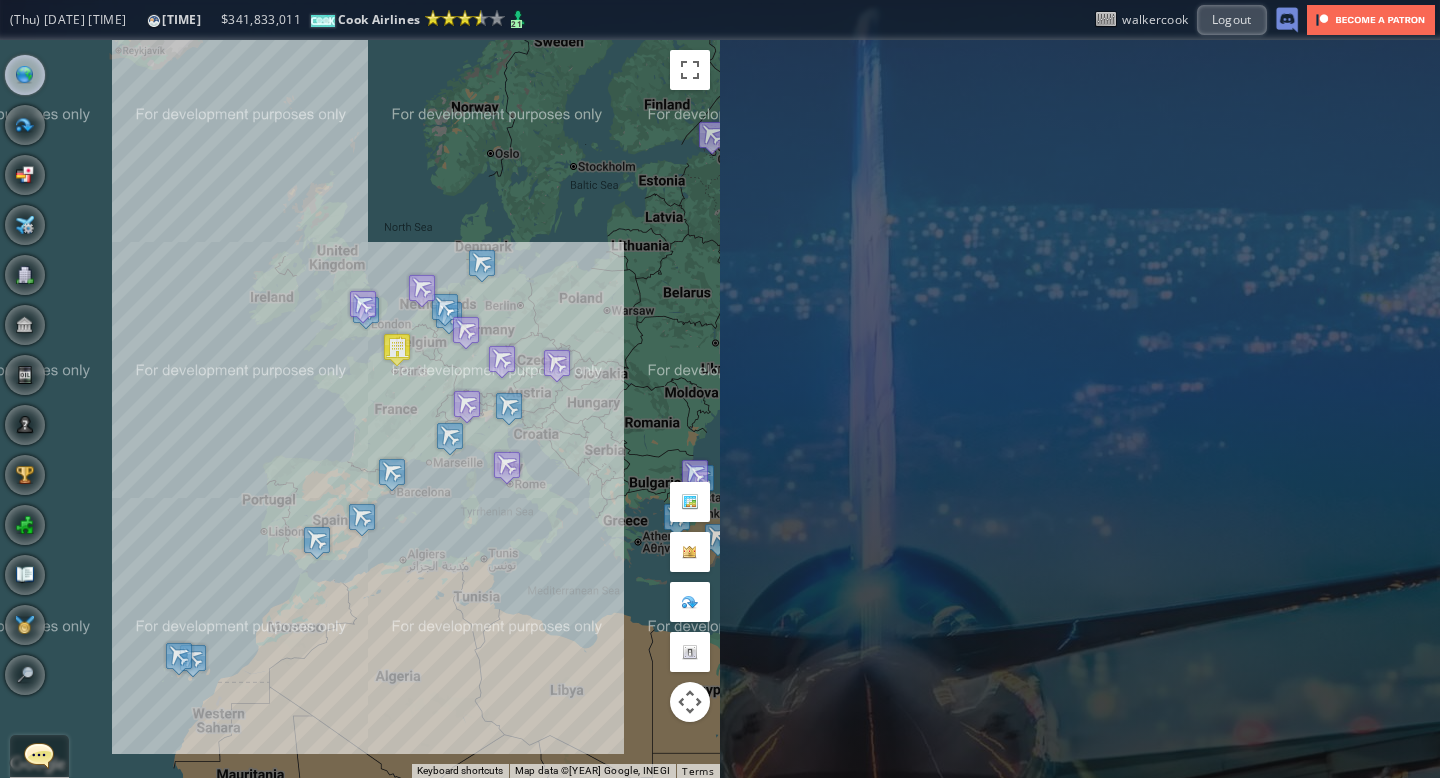drag, startPoint x: 380, startPoint y: 199, endPoint x: 372, endPoint y: 185, distance: 16.124516 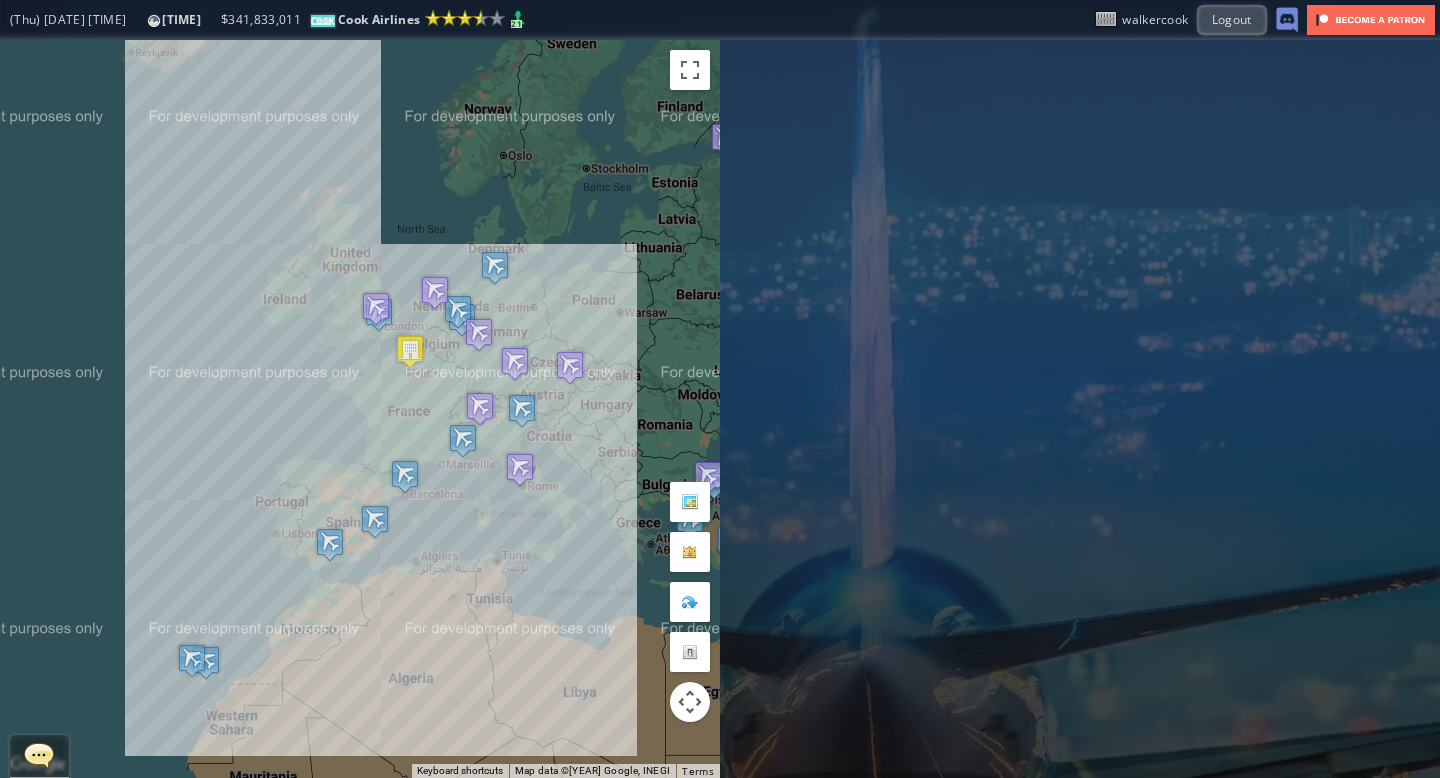 click on "To navigate, press the arrow keys." at bounding box center [360, 409] 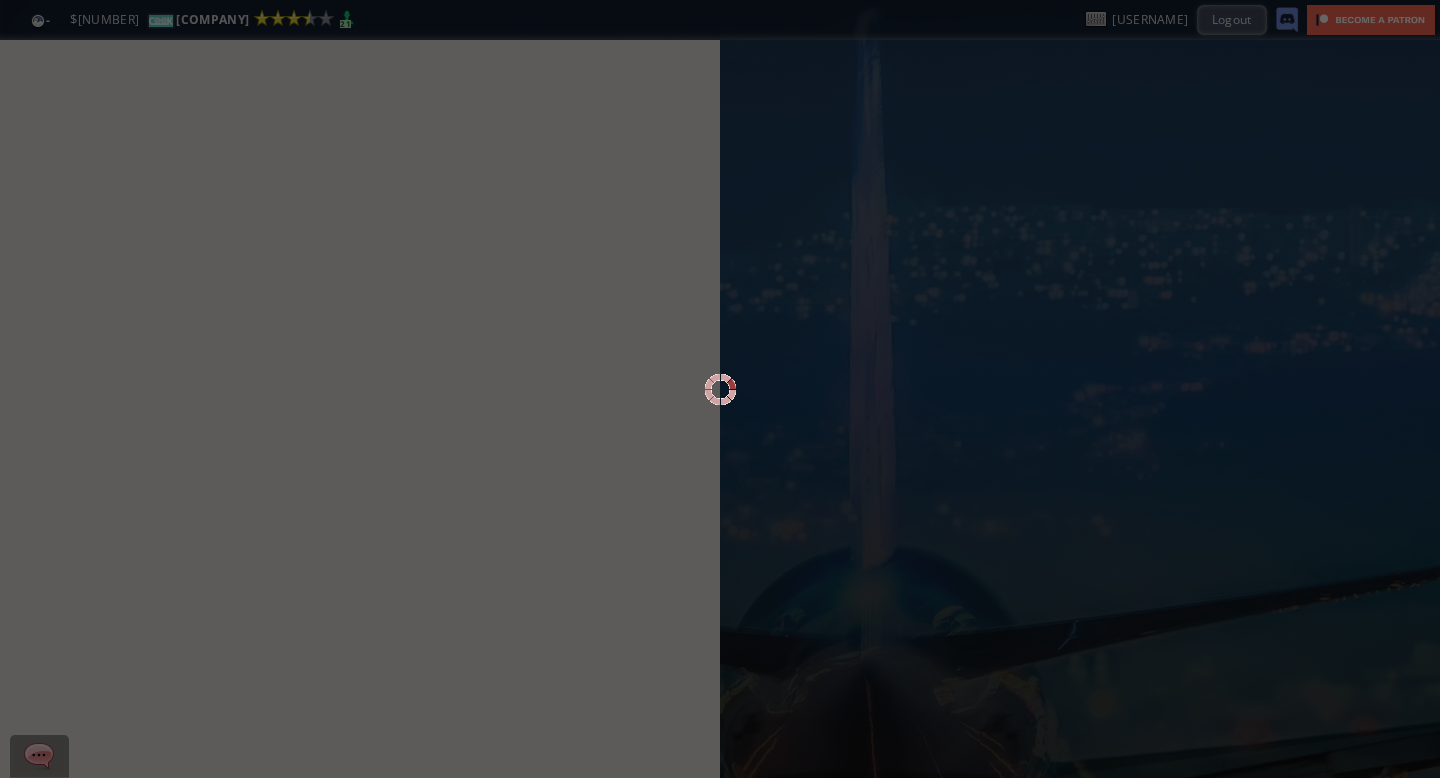 scroll, scrollTop: 0, scrollLeft: 0, axis: both 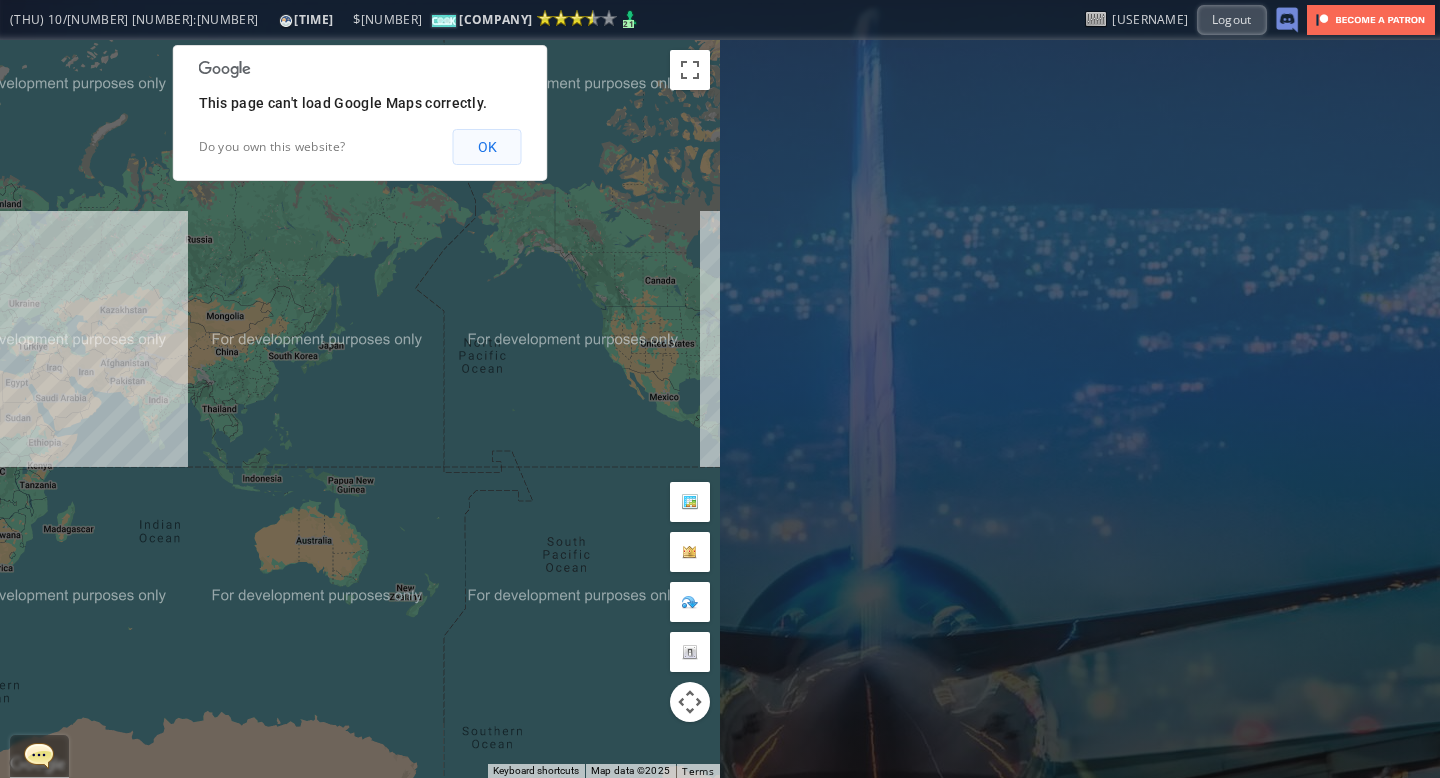click on "OK" at bounding box center (487, 147) 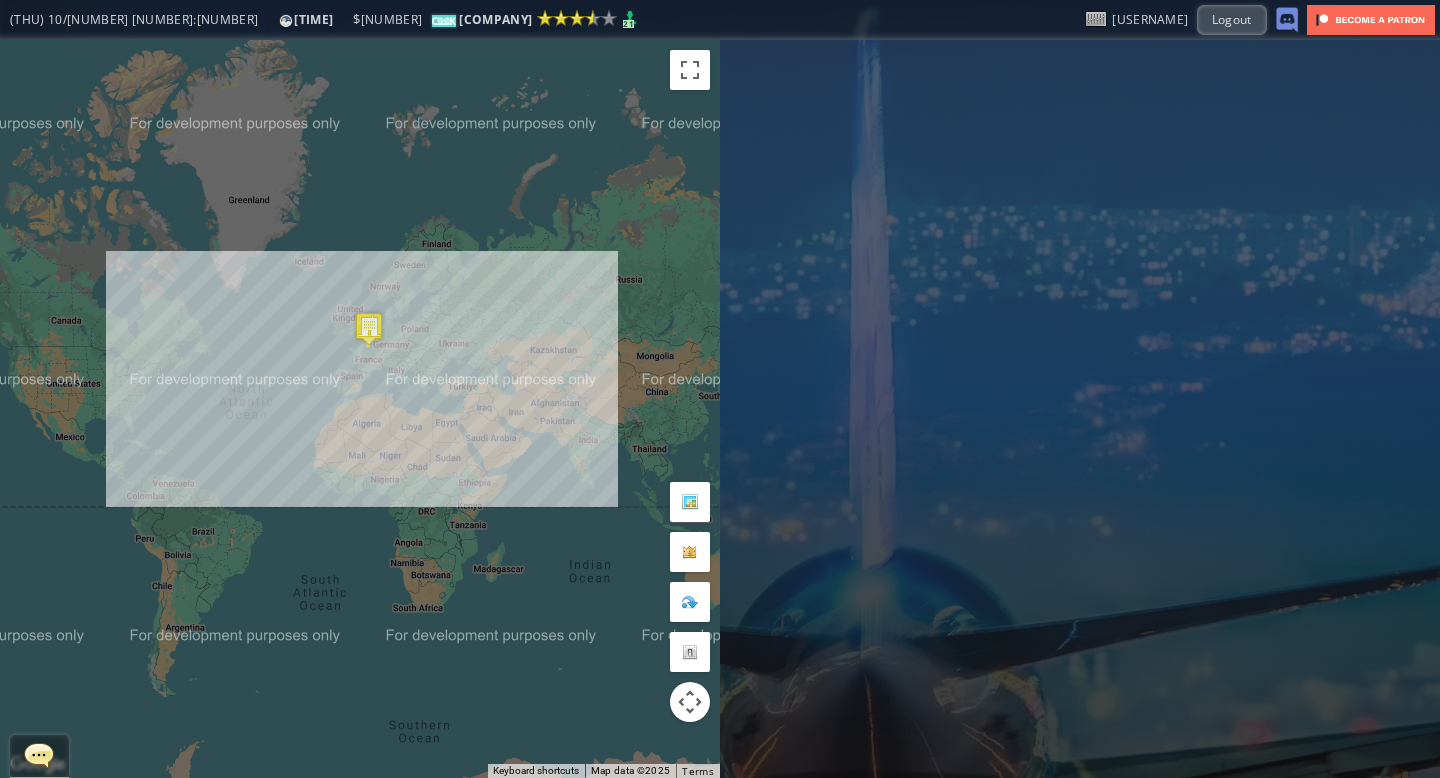 drag, startPoint x: 177, startPoint y: 339, endPoint x: 610, endPoint y: 379, distance: 434.84366 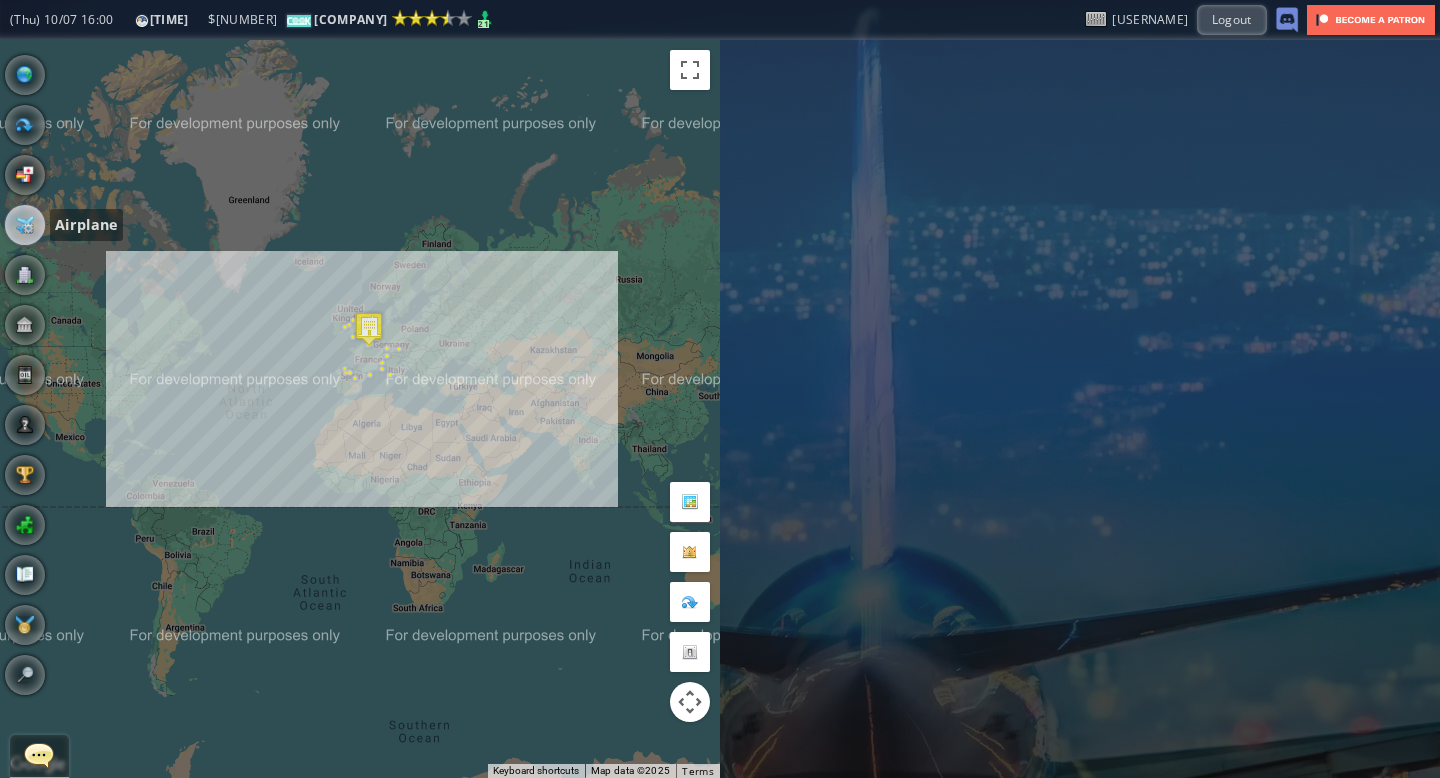 click at bounding box center [25, 225] 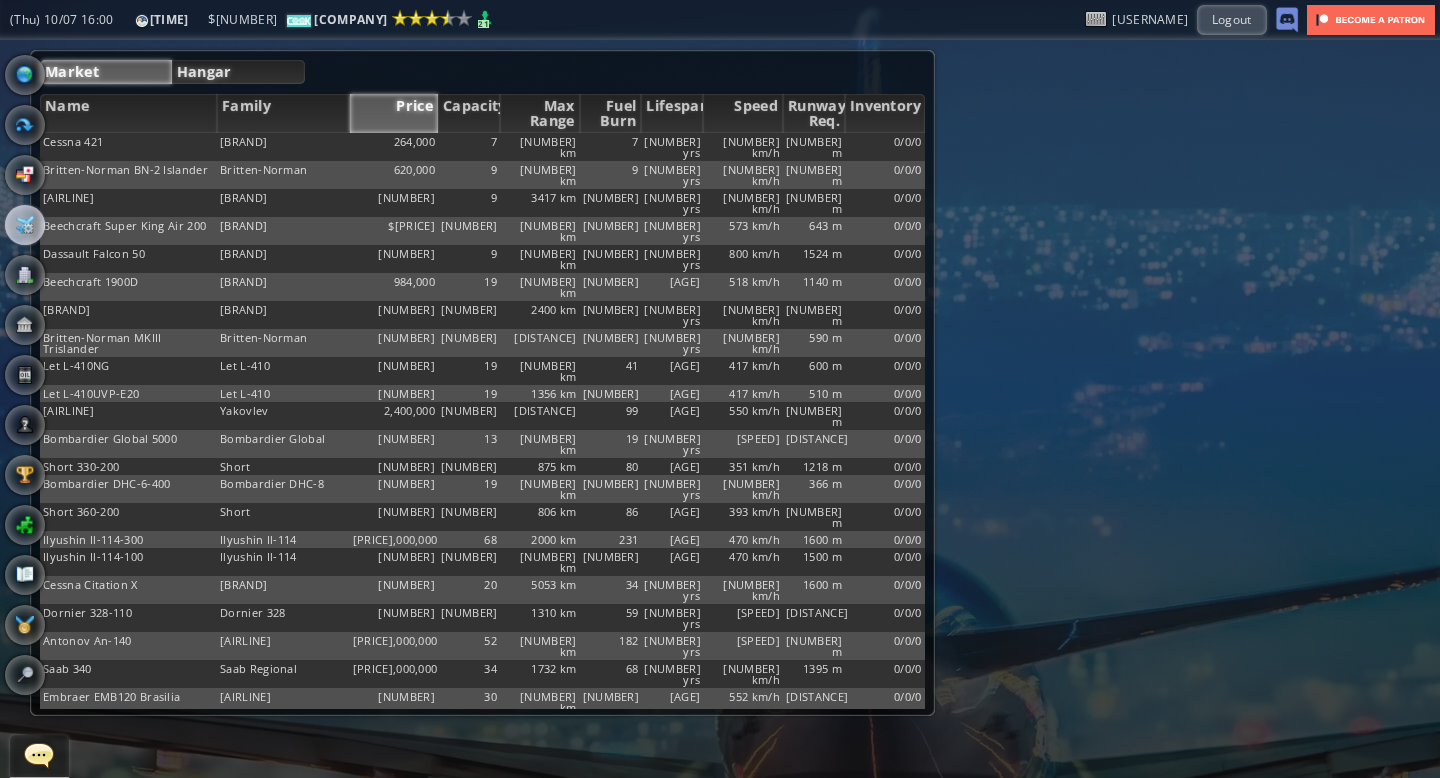 click on "Hangar" at bounding box center (239, 72) 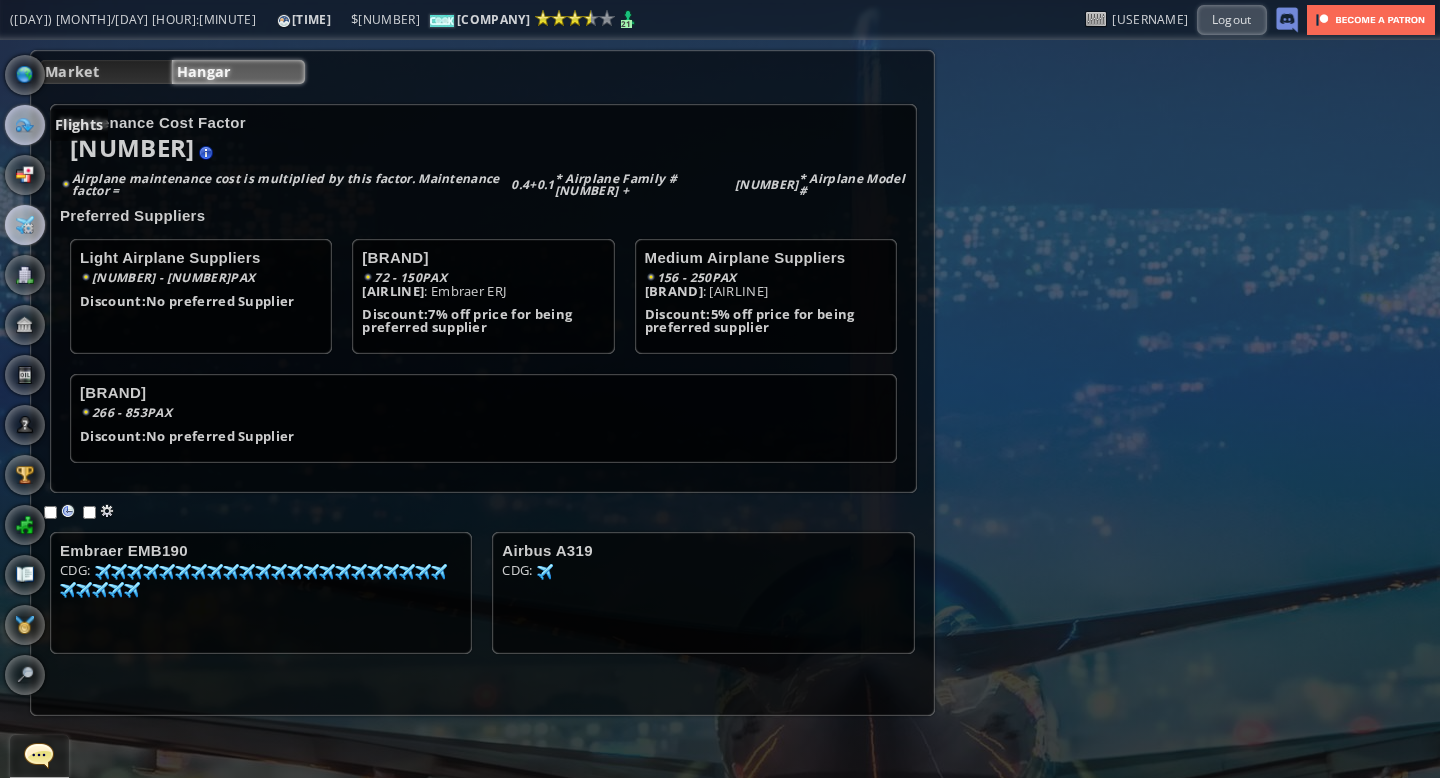 click at bounding box center [25, 125] 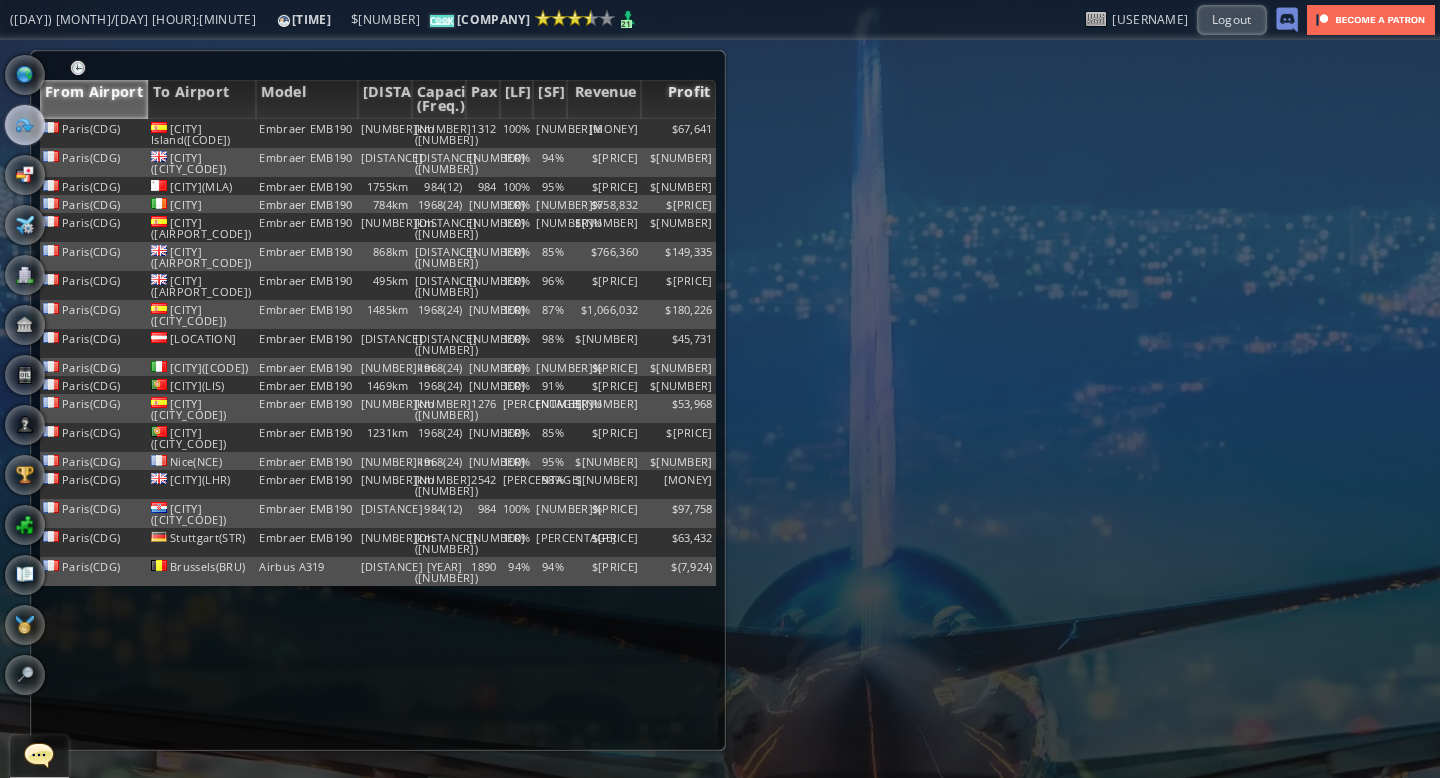 click on "Profit" at bounding box center [678, 99] 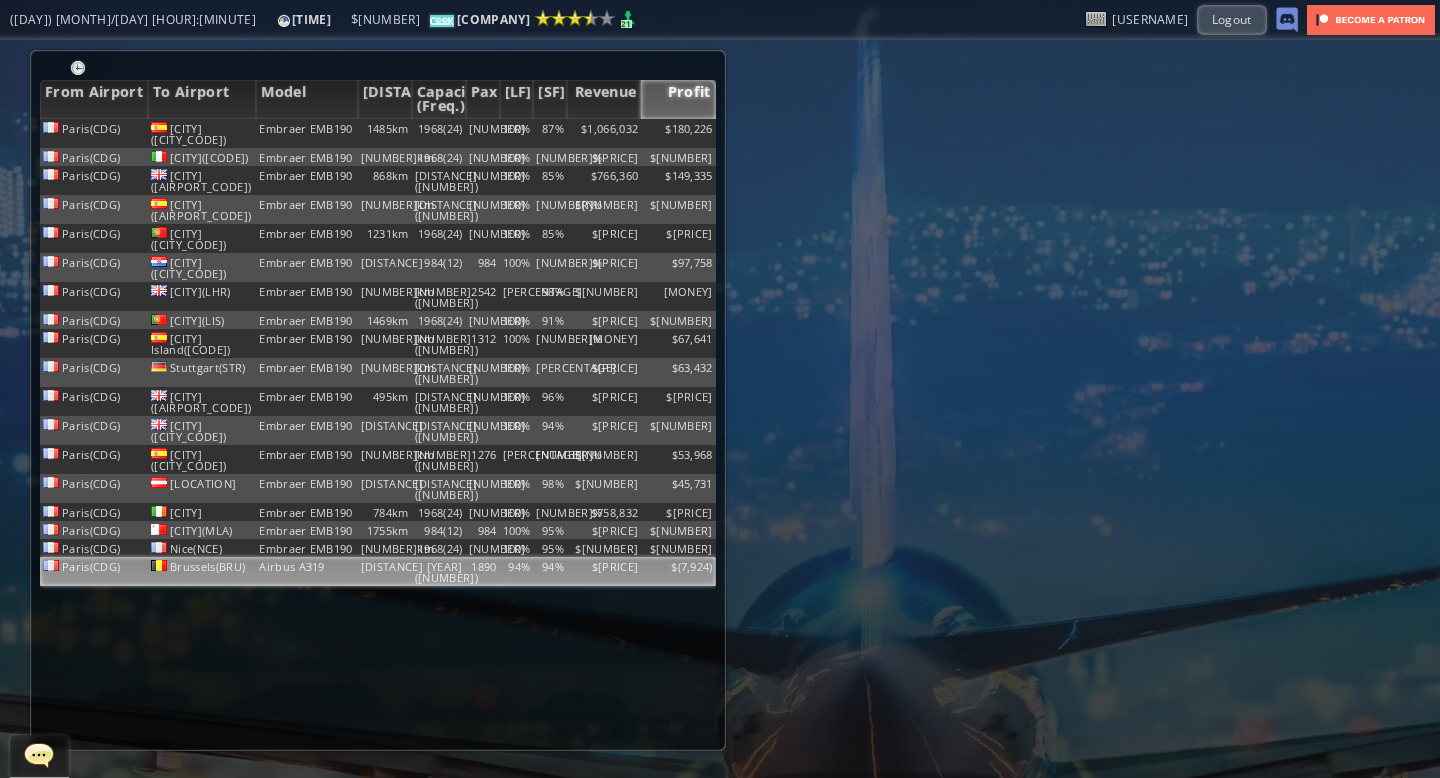 click on "$[PRICE]" at bounding box center [604, 133] 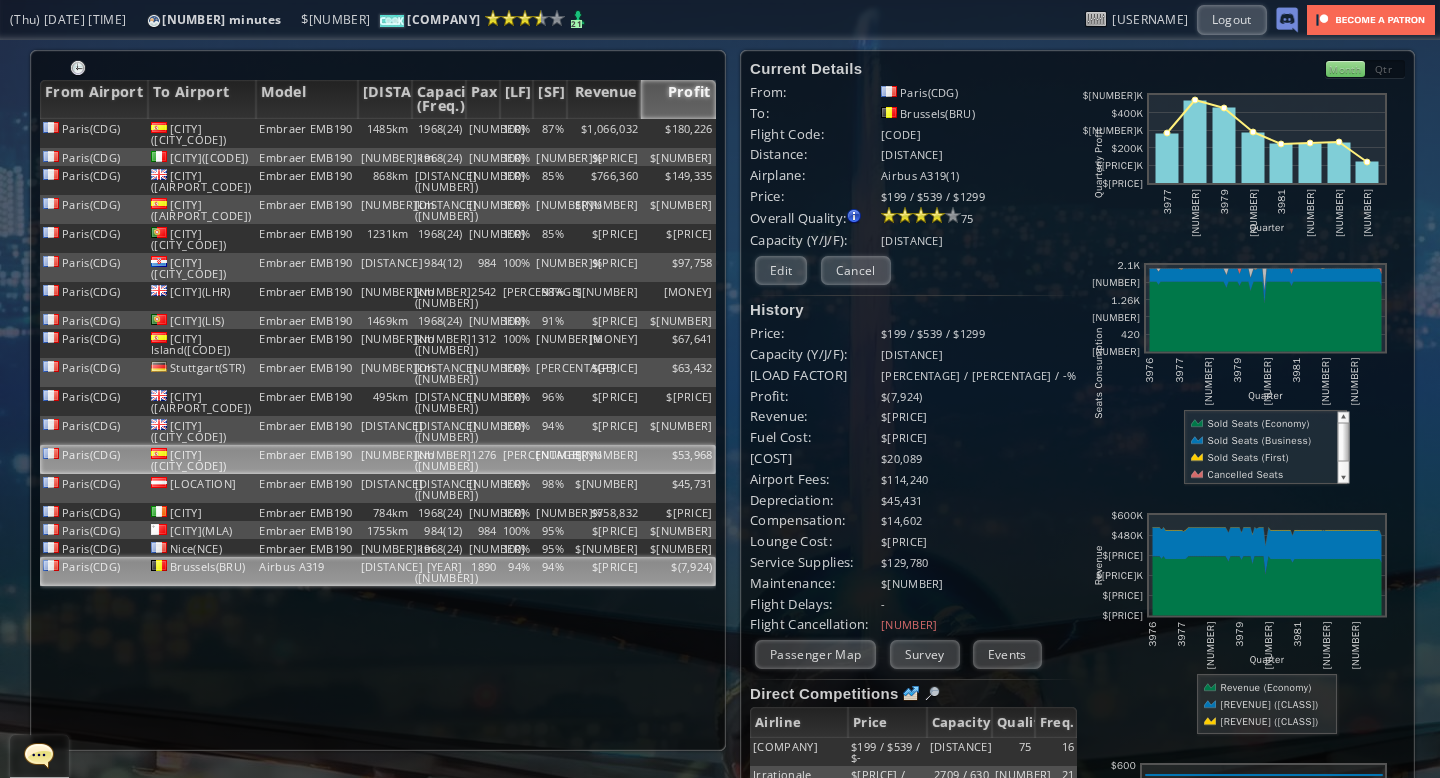 click on "[PERCENTAGE]" at bounding box center [517, 133] 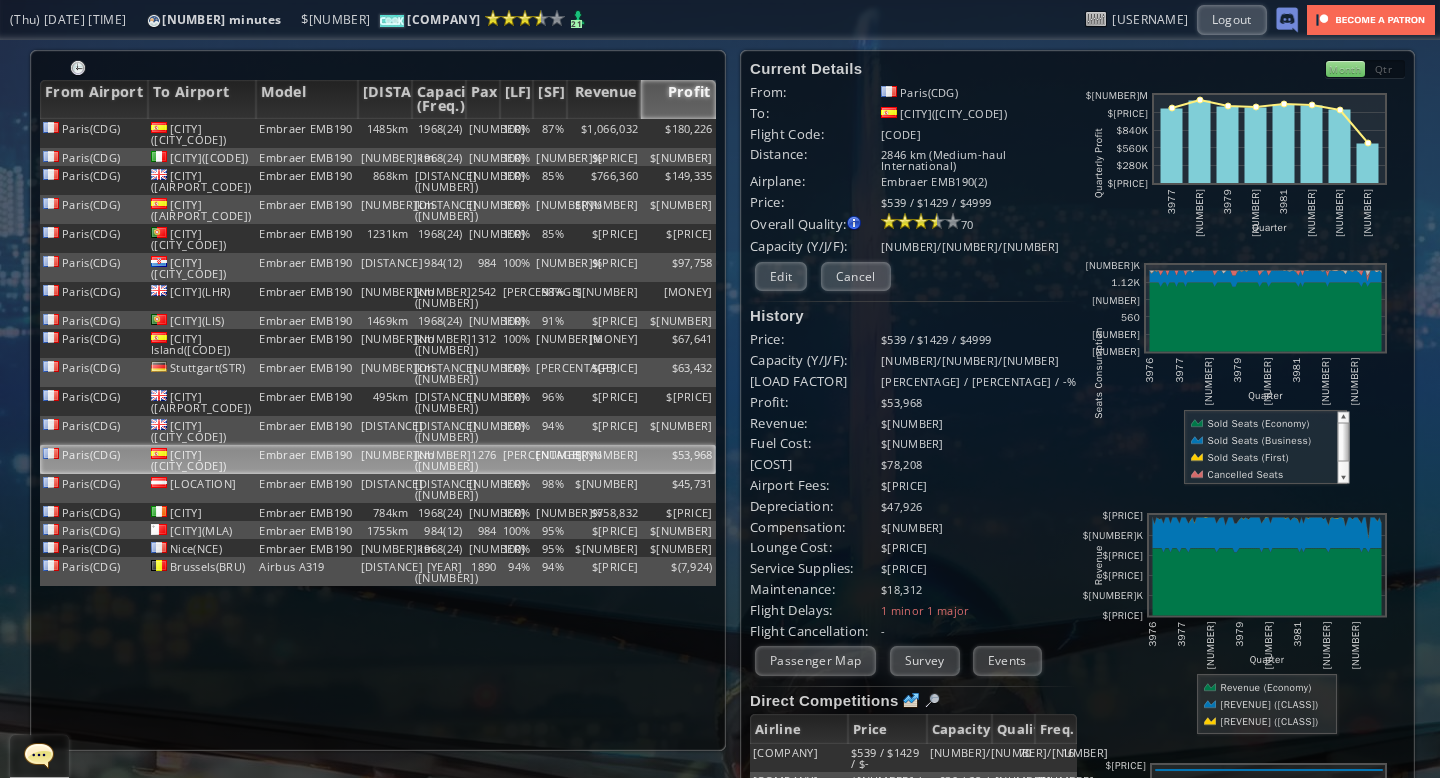 click on "Month" at bounding box center (1345, 69) 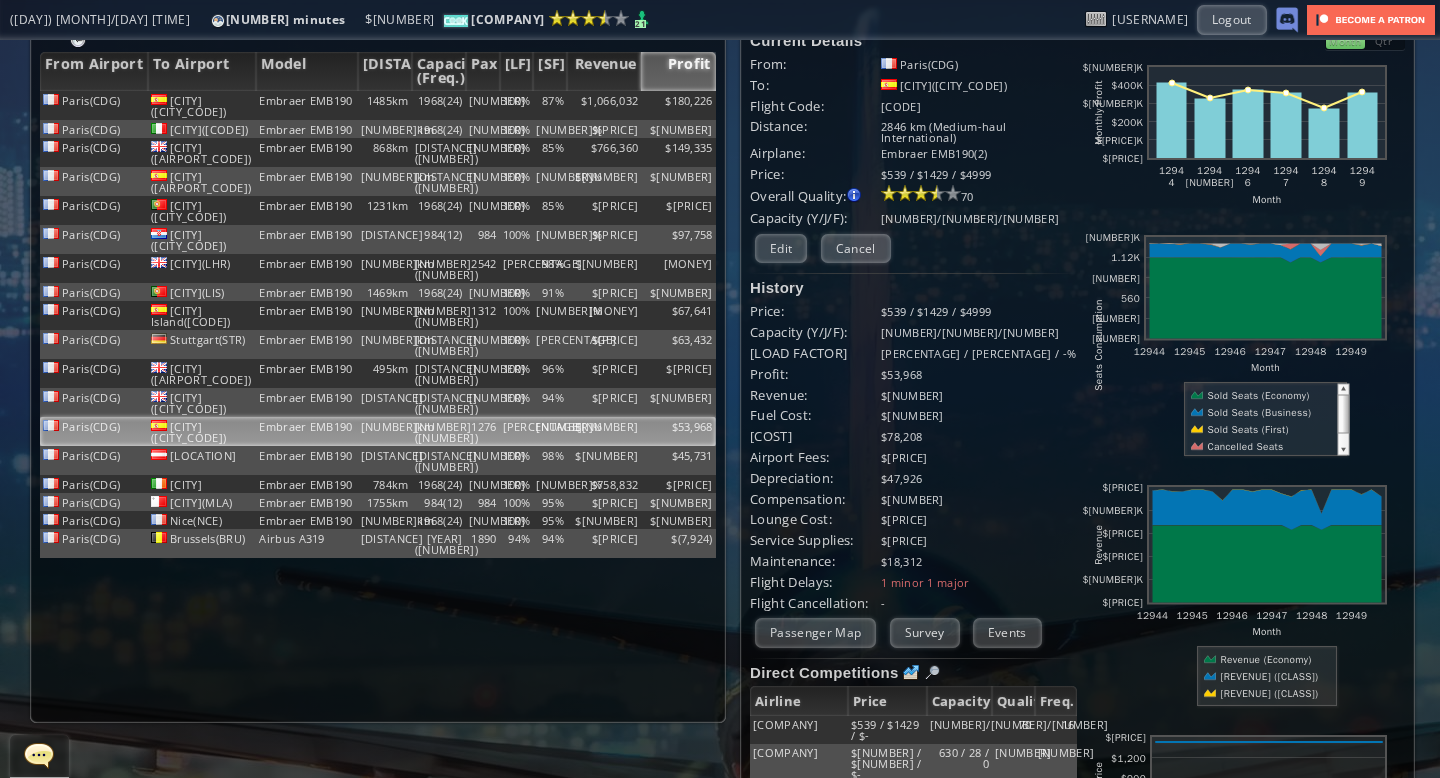 scroll, scrollTop: 0, scrollLeft: 0, axis: both 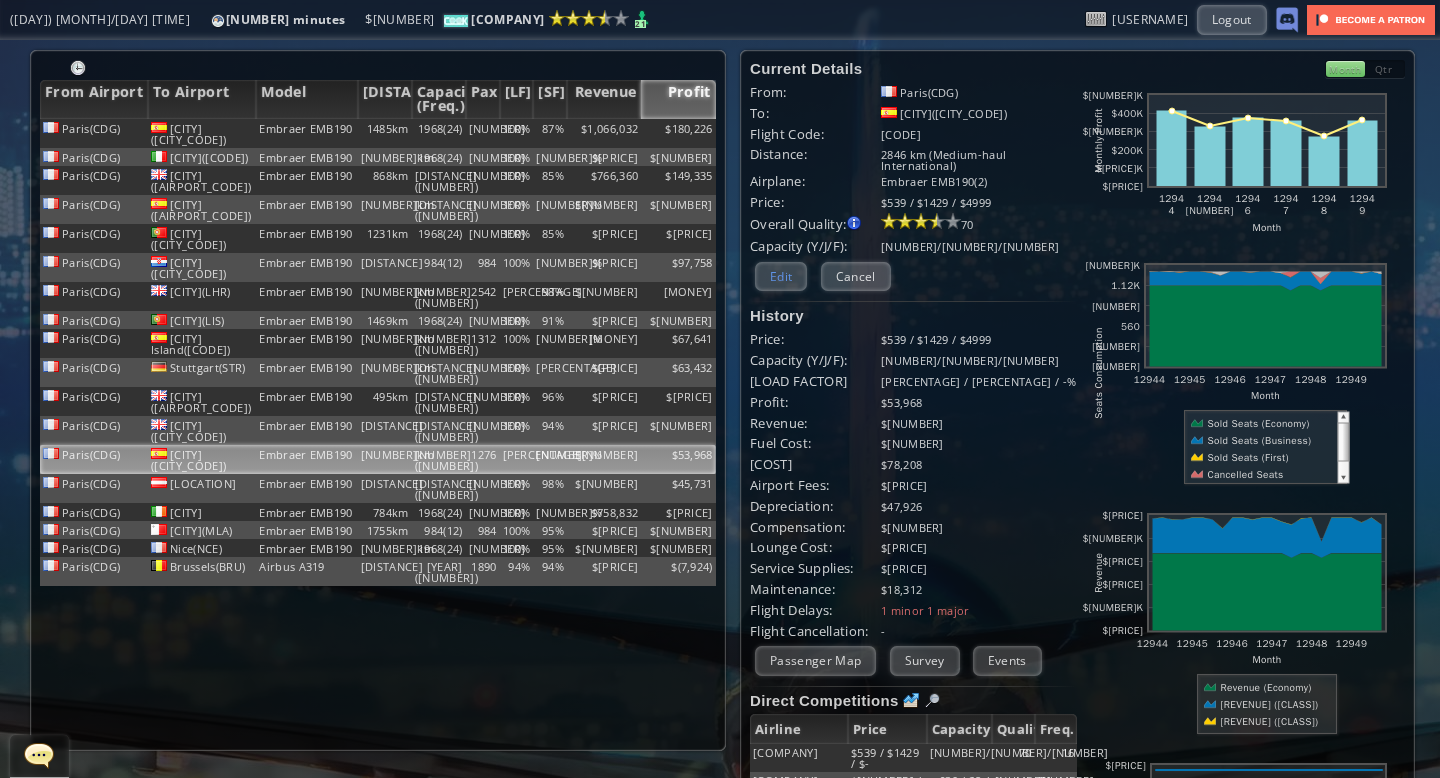 click on "Edit" at bounding box center (781, 276) 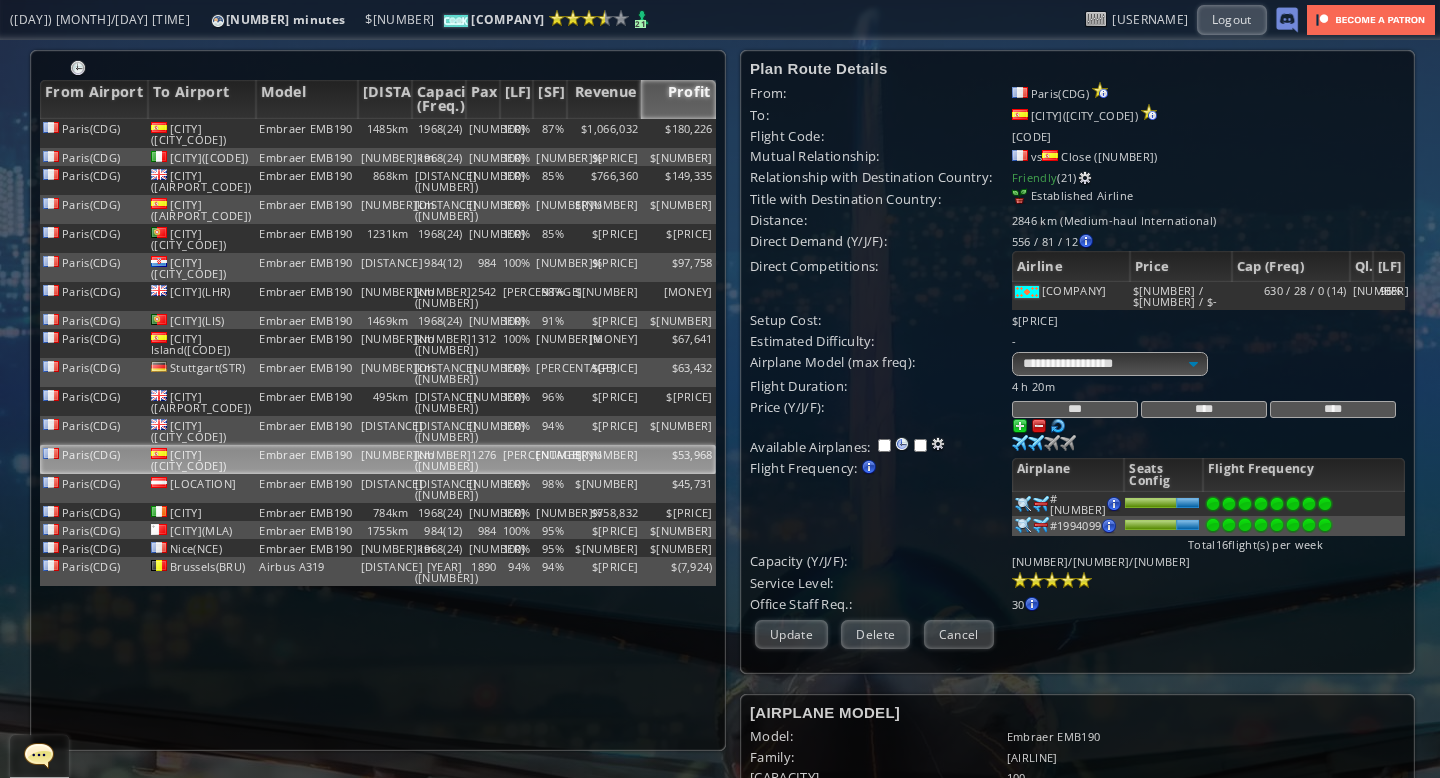 click on "****" at bounding box center (1204, 409) 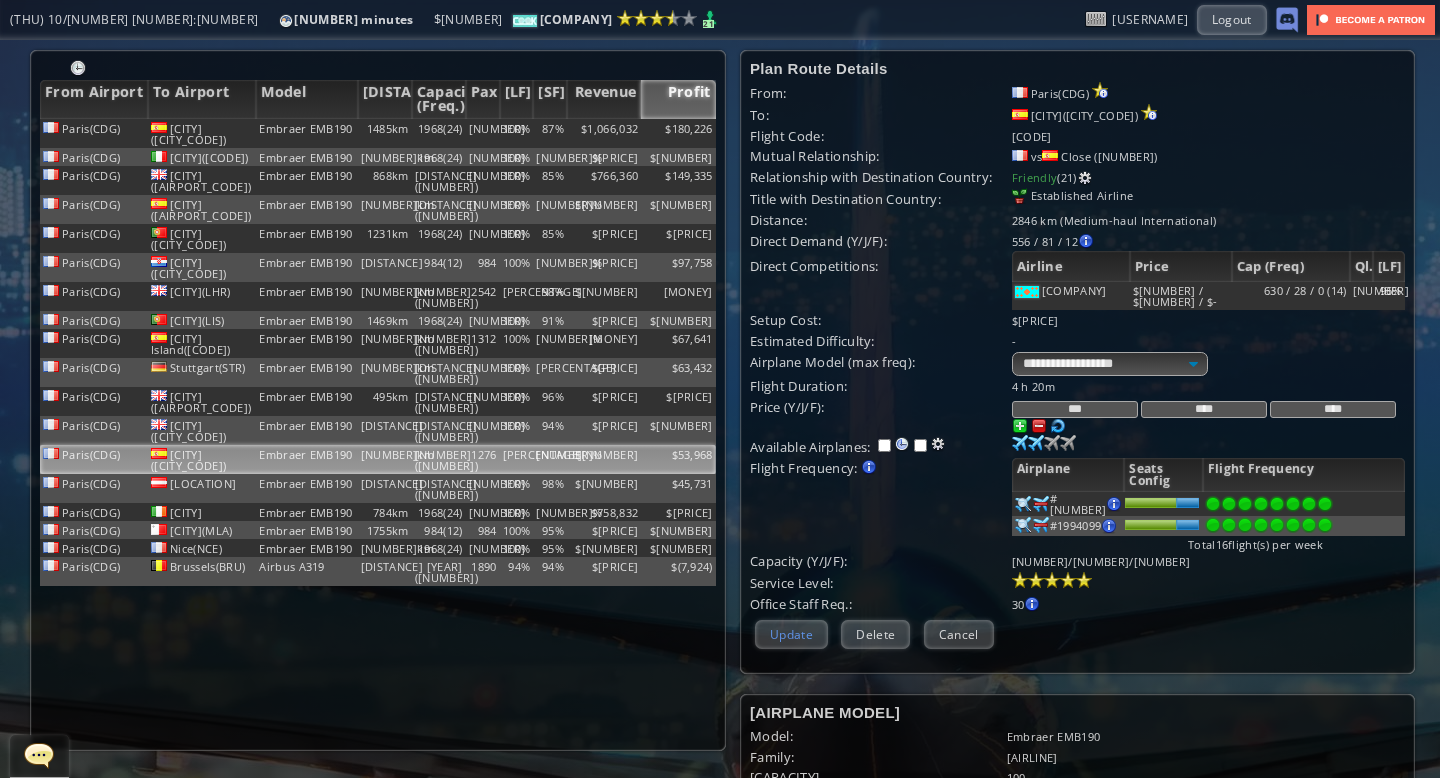 type on "****" 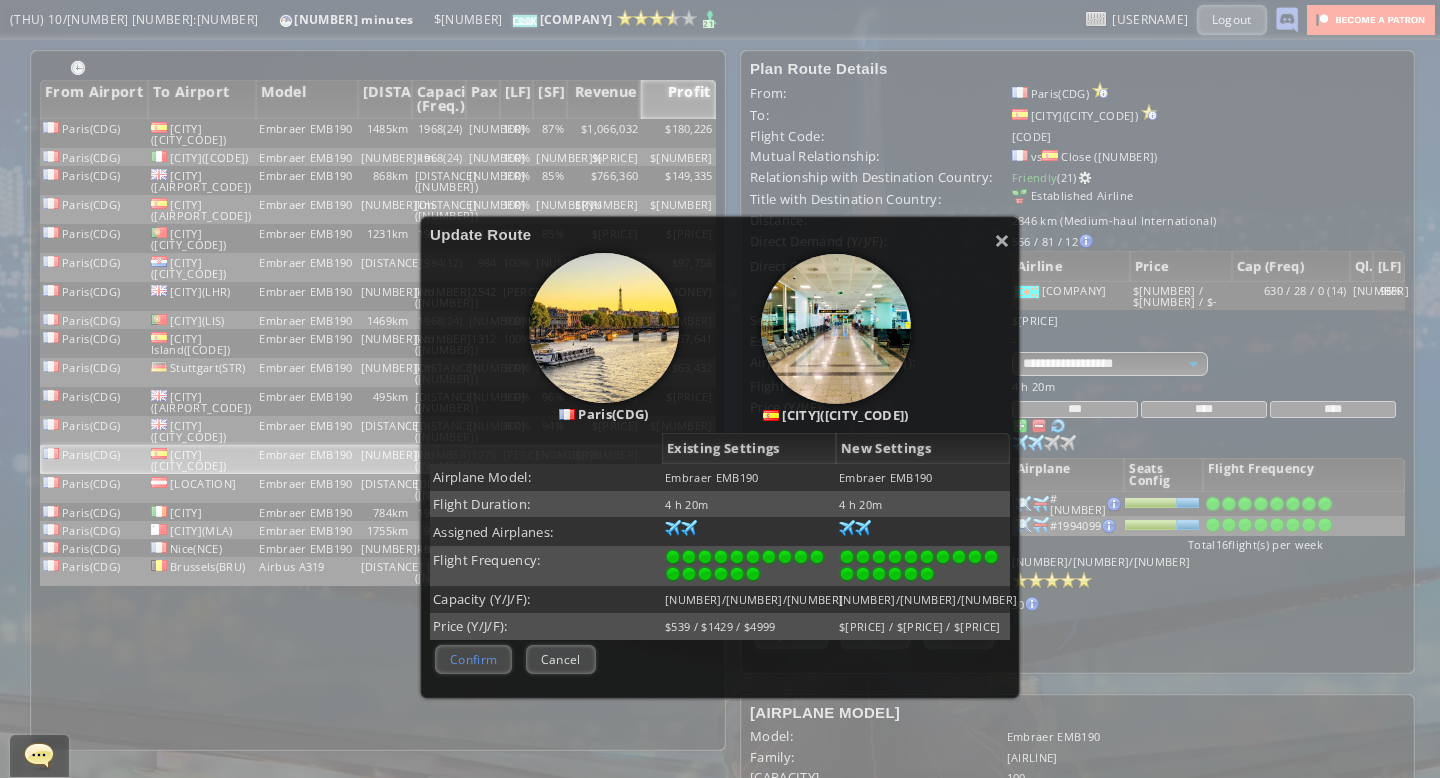 click on "Confirm" at bounding box center (473, 659) 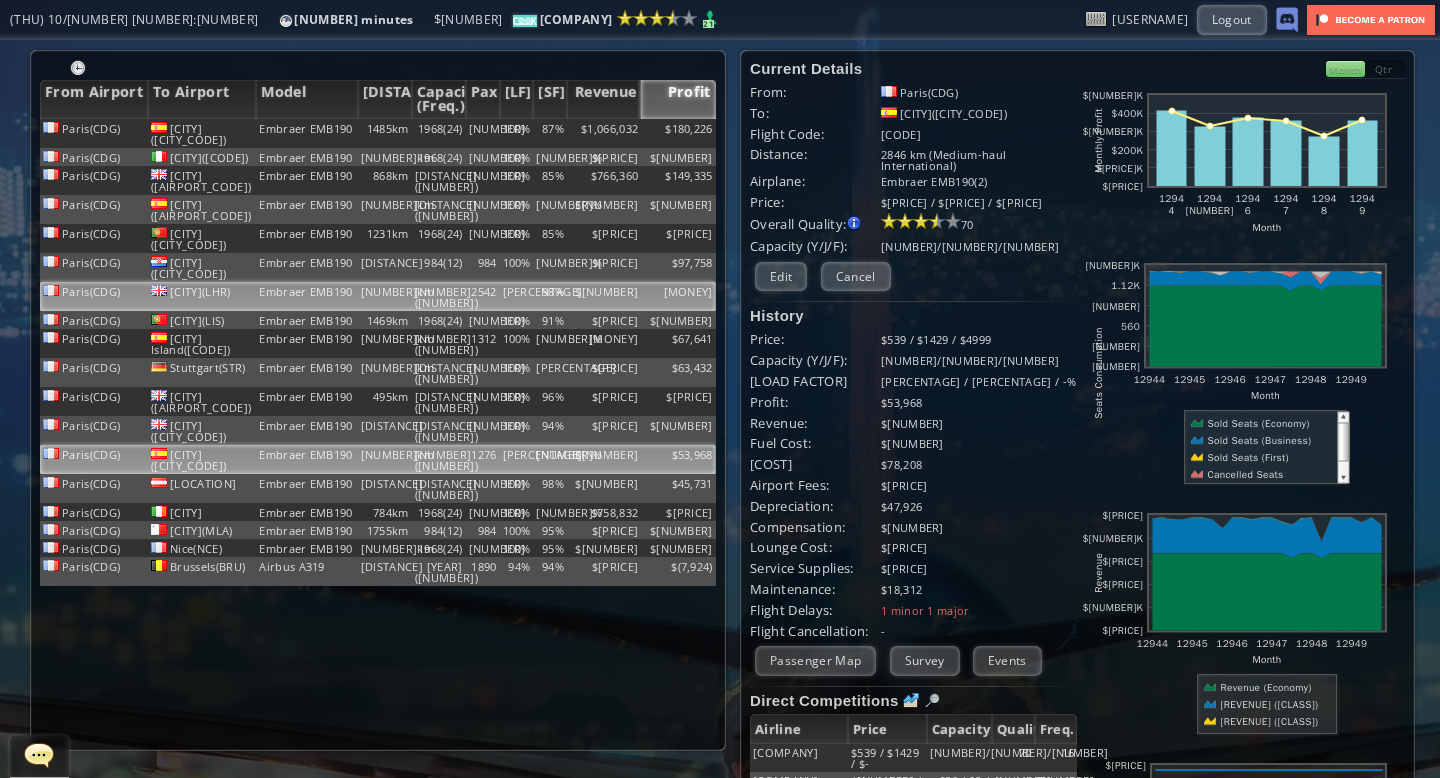 click on "[PERCENTAGE]" at bounding box center (517, 133) 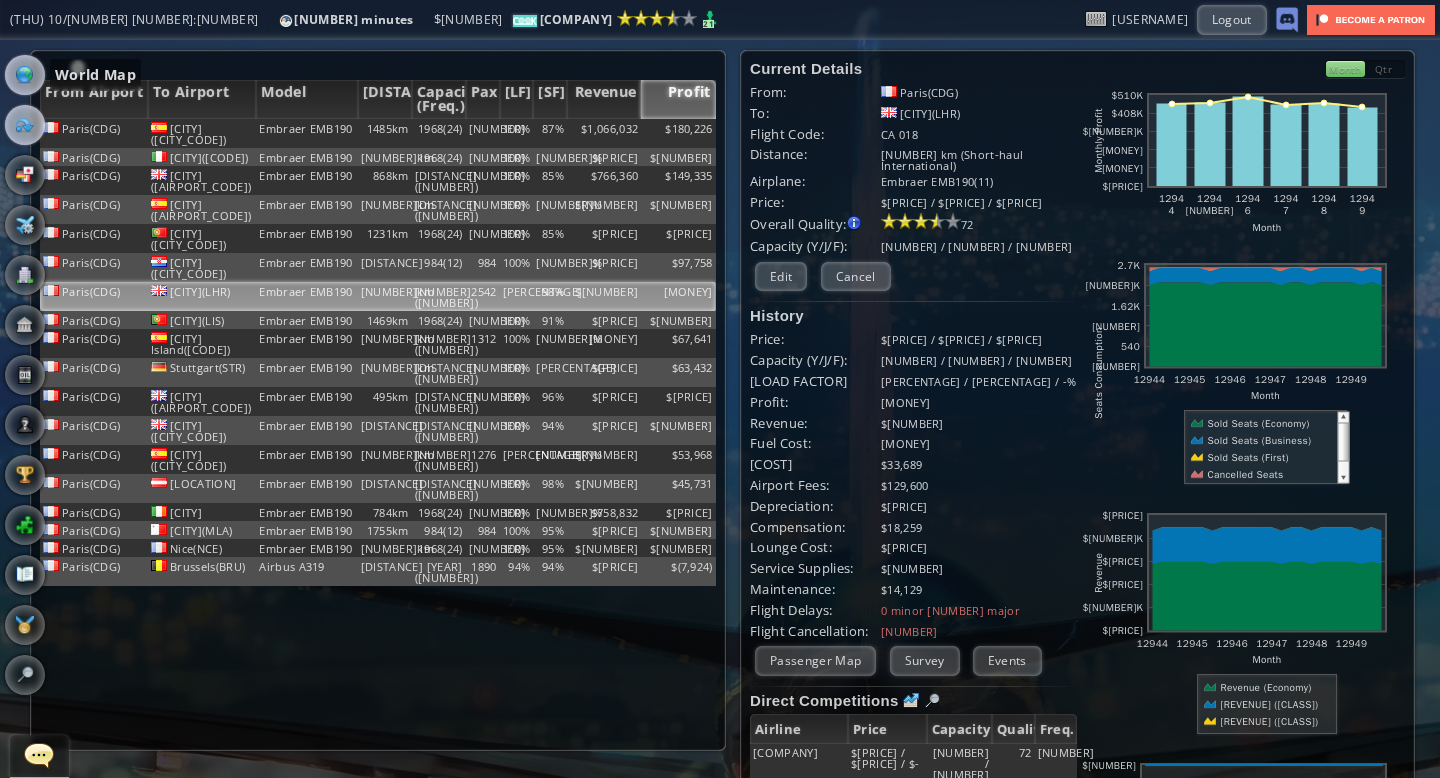 click at bounding box center (25, 75) 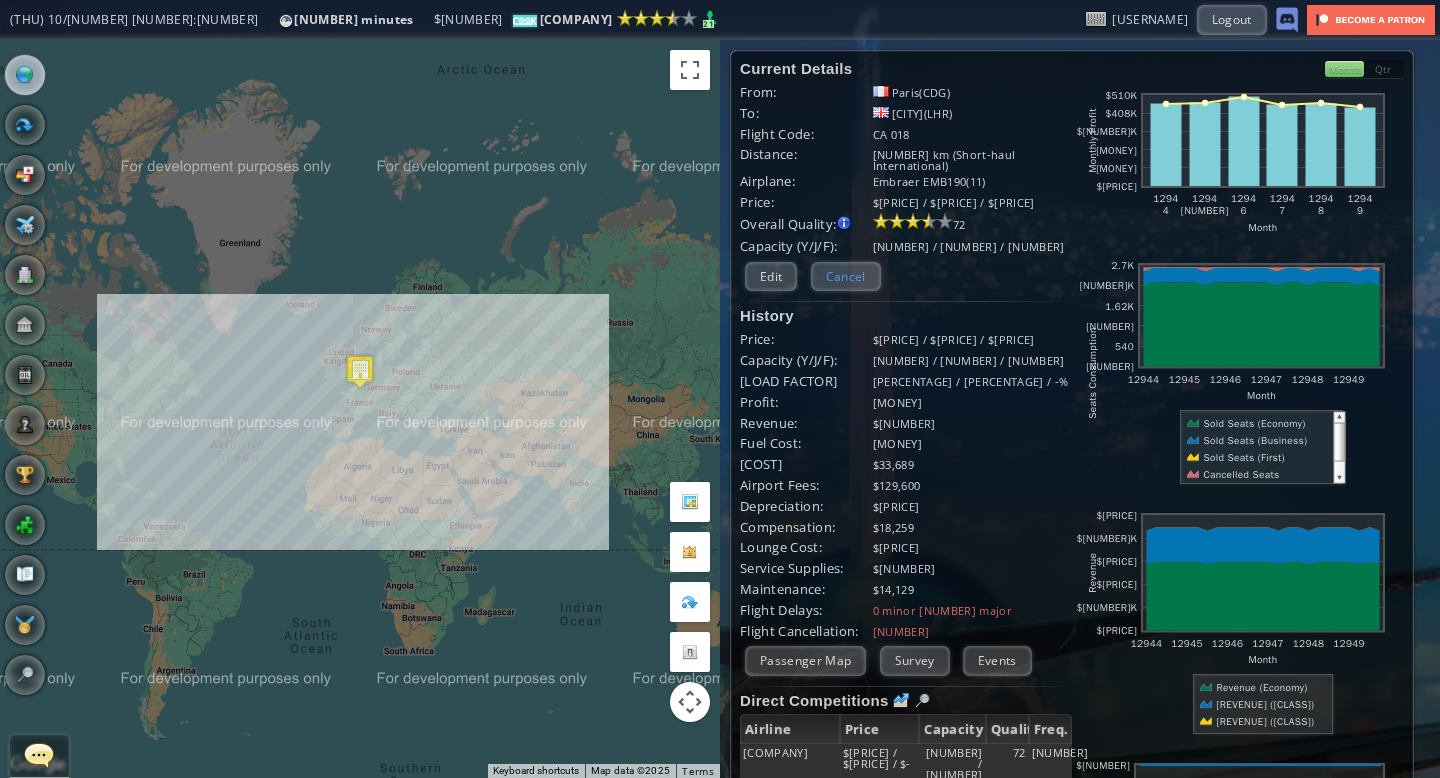 click on "Cancel" at bounding box center [846, 276] 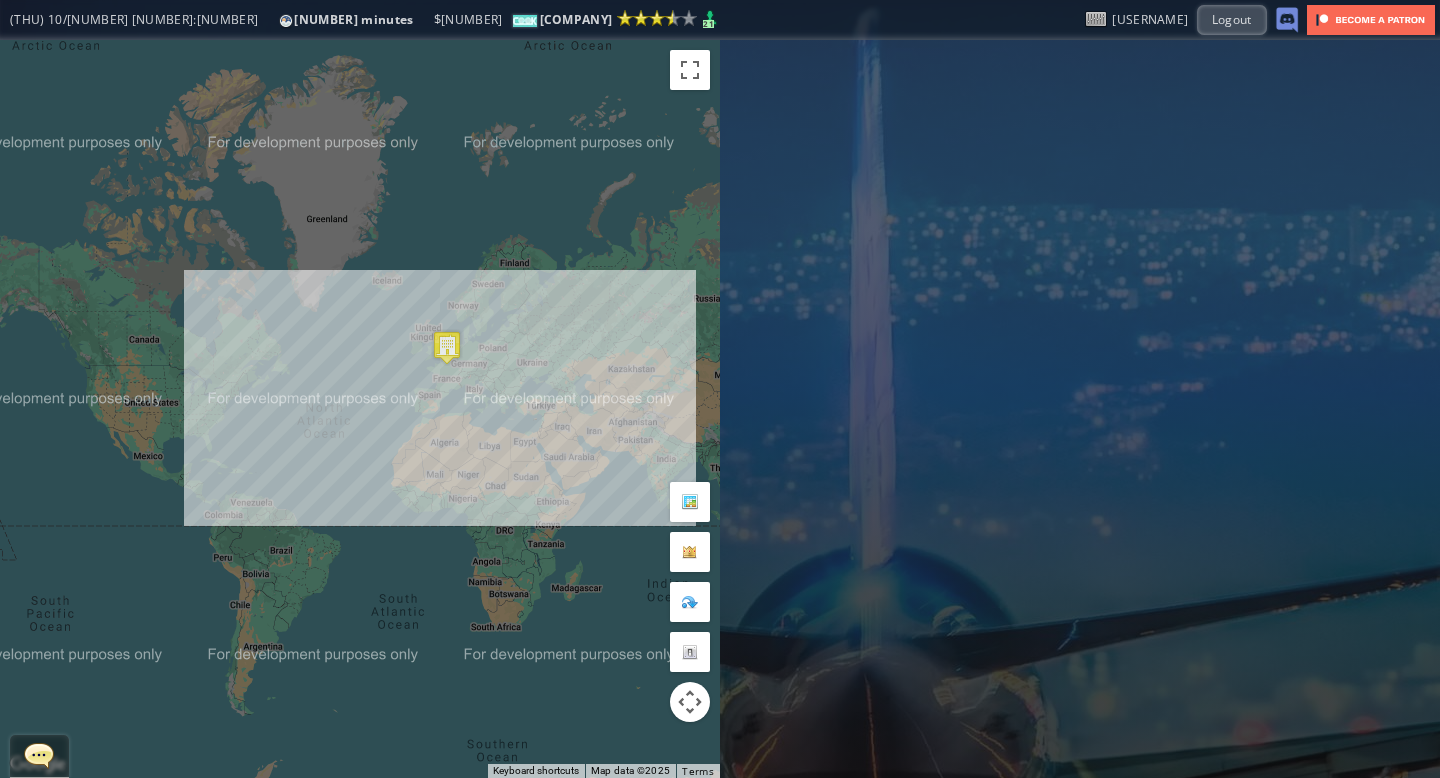 drag, startPoint x: 482, startPoint y: 312, endPoint x: 569, endPoint y: 295, distance: 88.64536 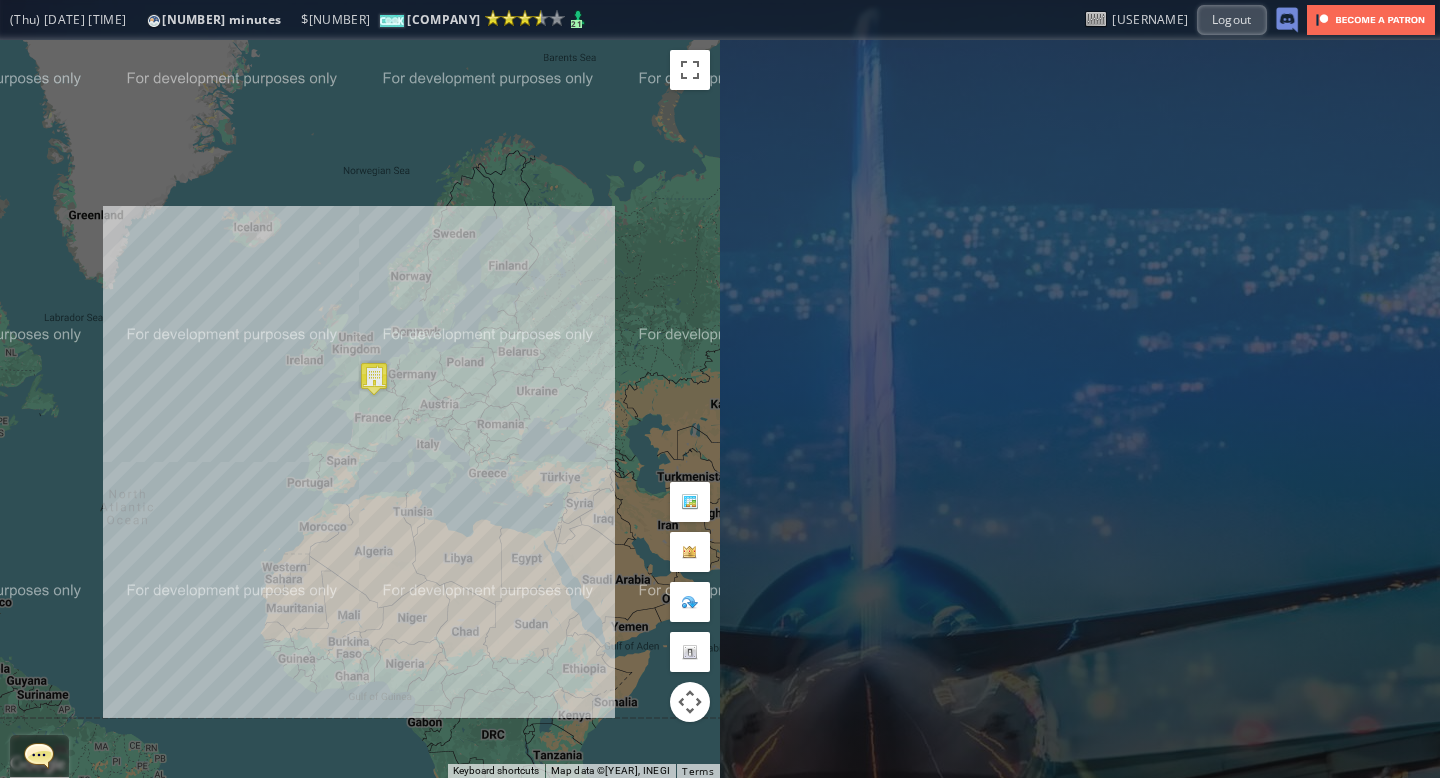 drag, startPoint x: 446, startPoint y: 325, endPoint x: 503, endPoint y: 264, distance: 83.48653 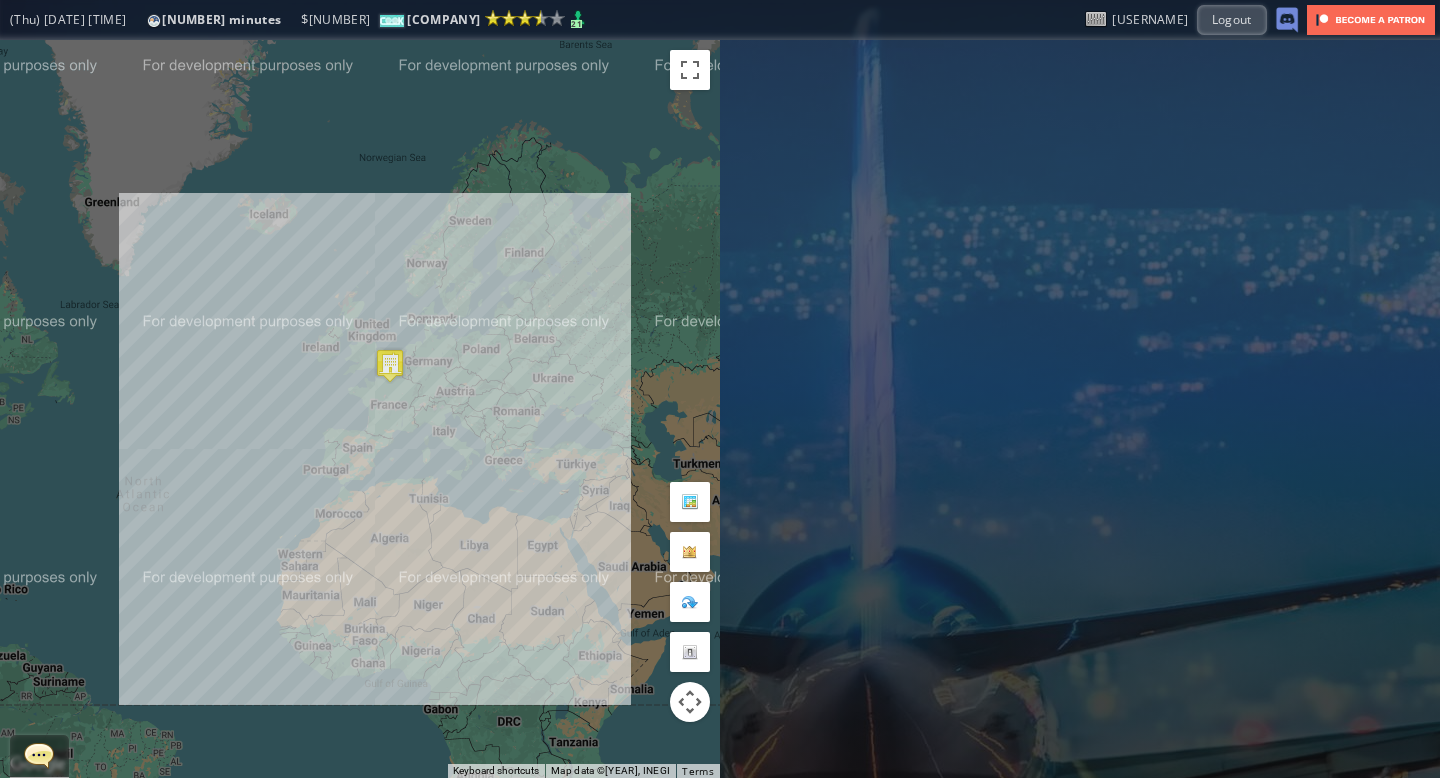 drag, startPoint x: 392, startPoint y: 273, endPoint x: 400, endPoint y: 265, distance: 11.313708 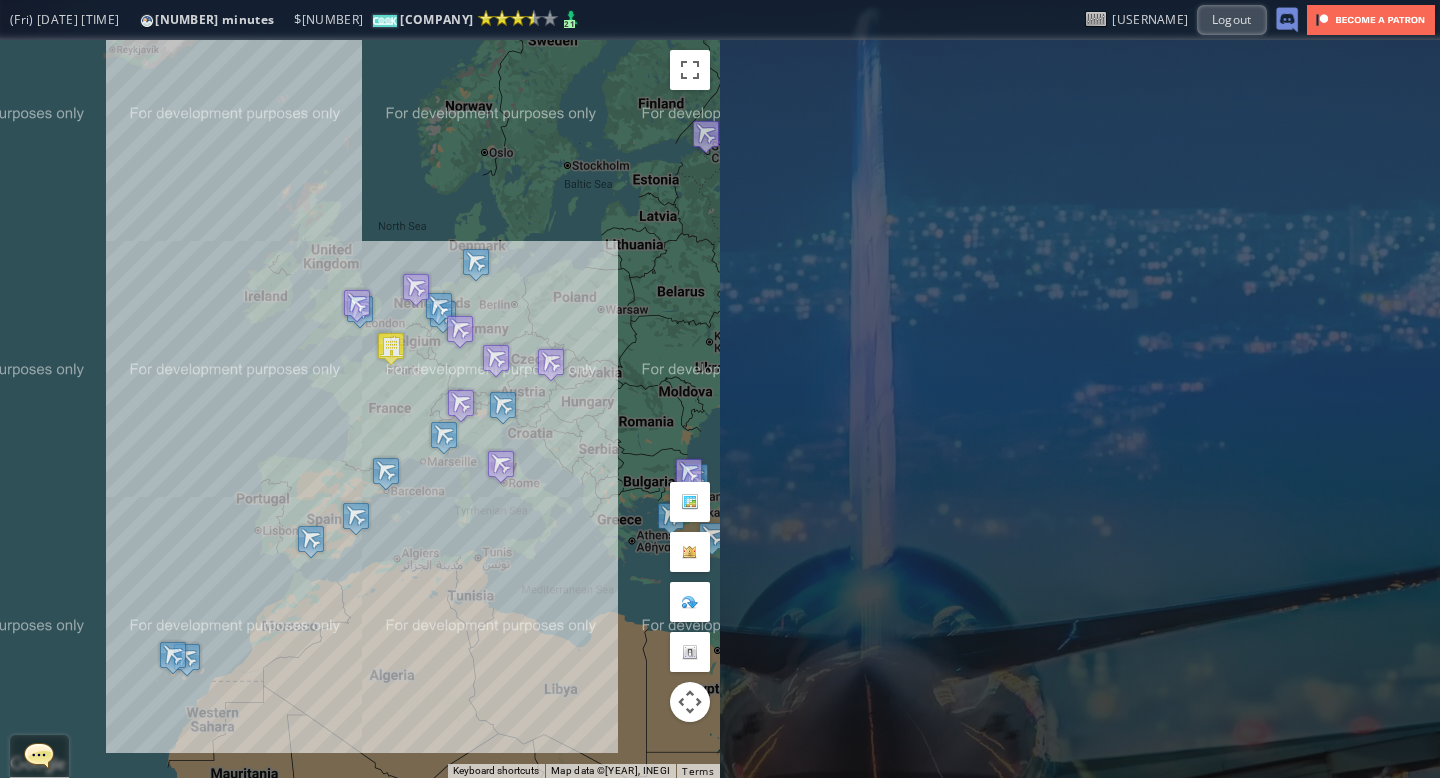 drag, startPoint x: 392, startPoint y: 308, endPoint x: 425, endPoint y: 155, distance: 156.51837 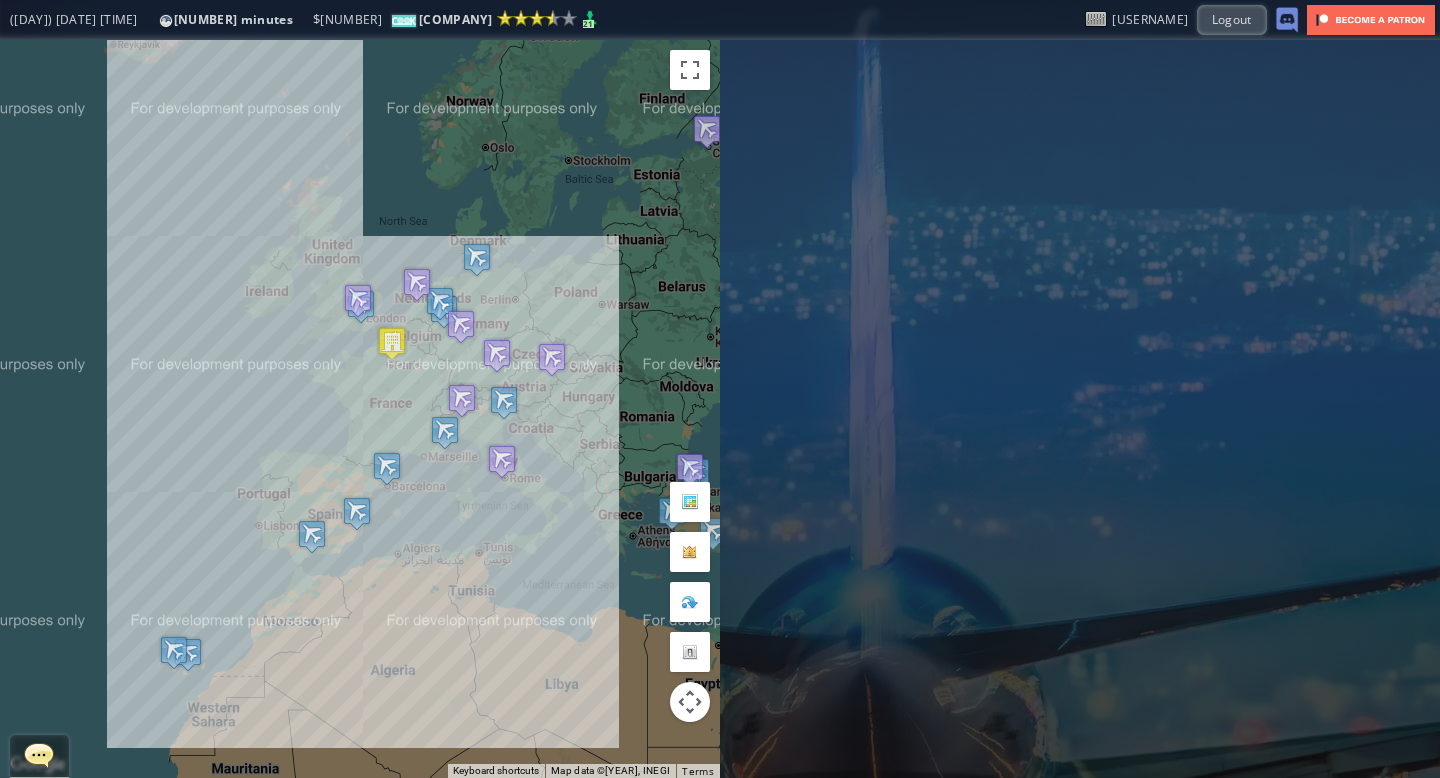 click on "To navigate, press the arrow keys." at bounding box center [360, 409] 